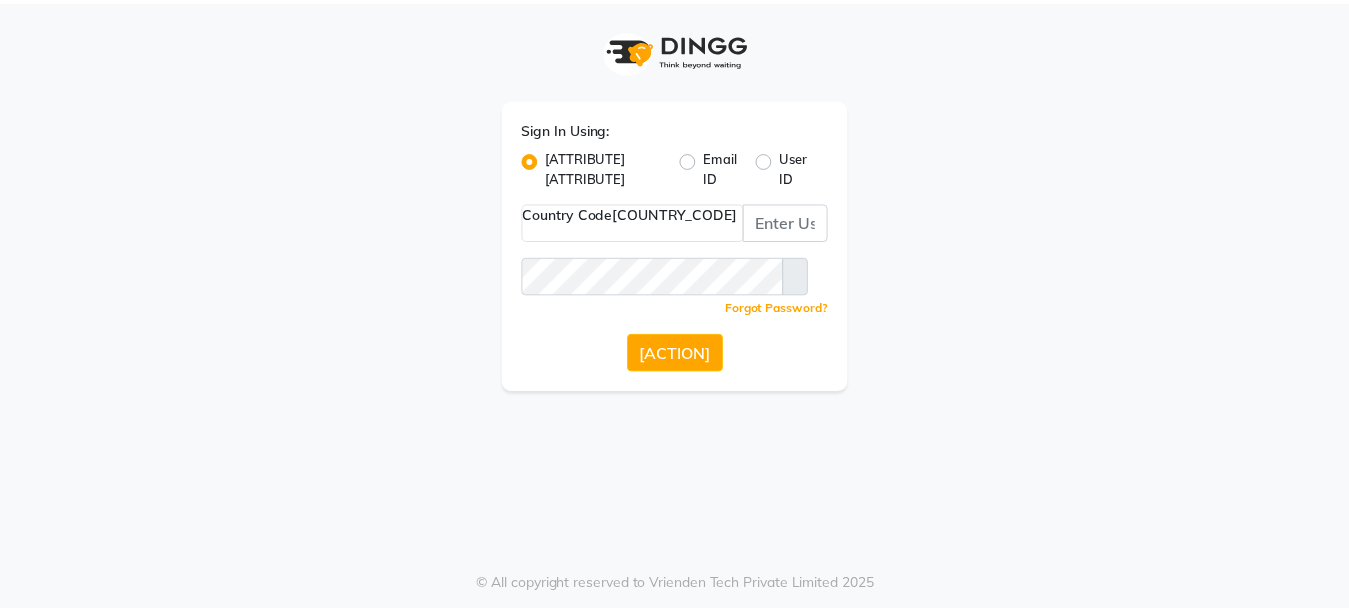 scroll, scrollTop: 0, scrollLeft: 0, axis: both 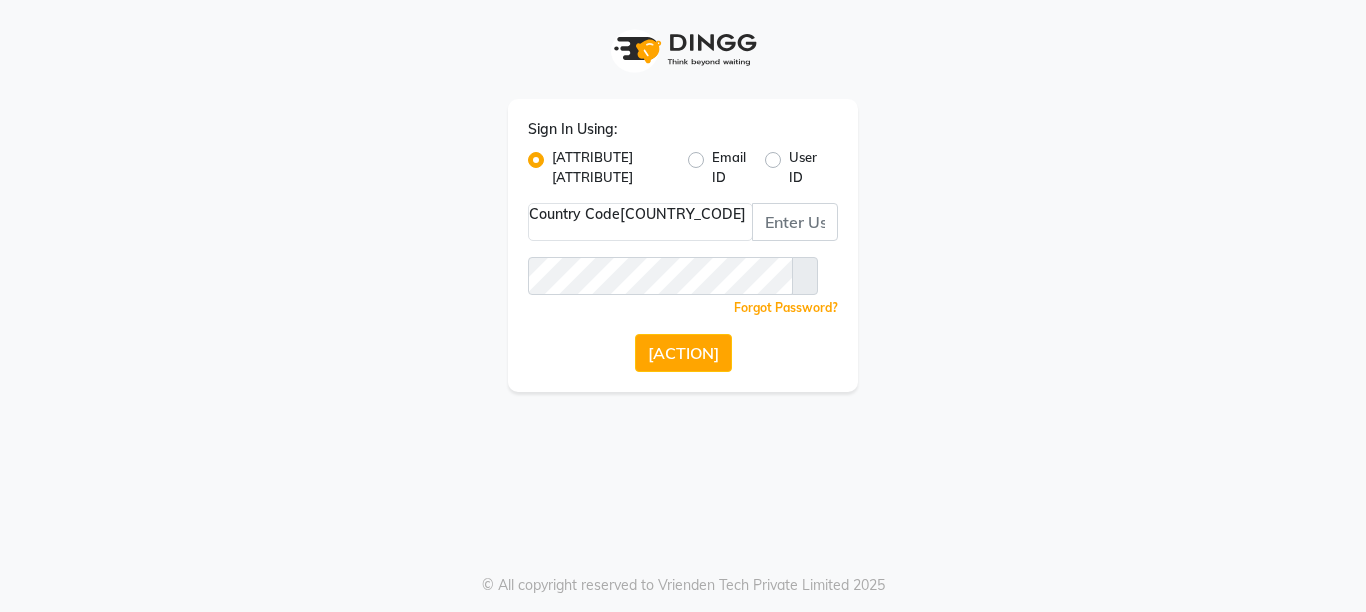 click on "User ID" at bounding box center [805, 167] 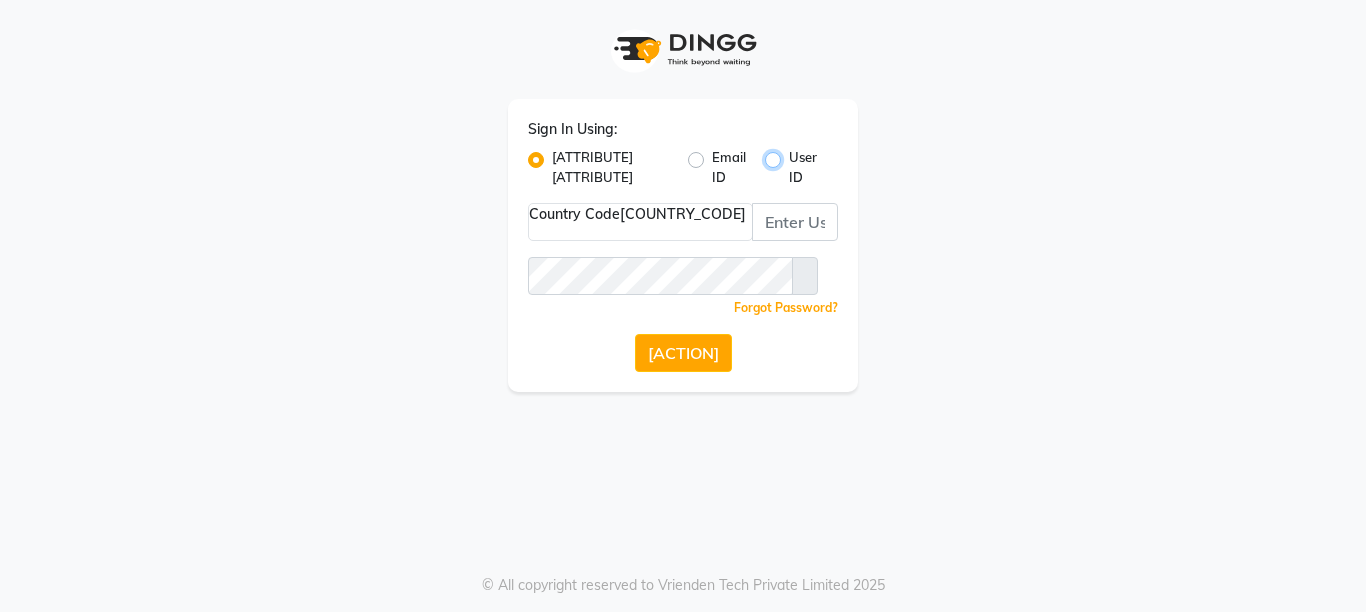 click on "User ID" at bounding box center (795, 154) 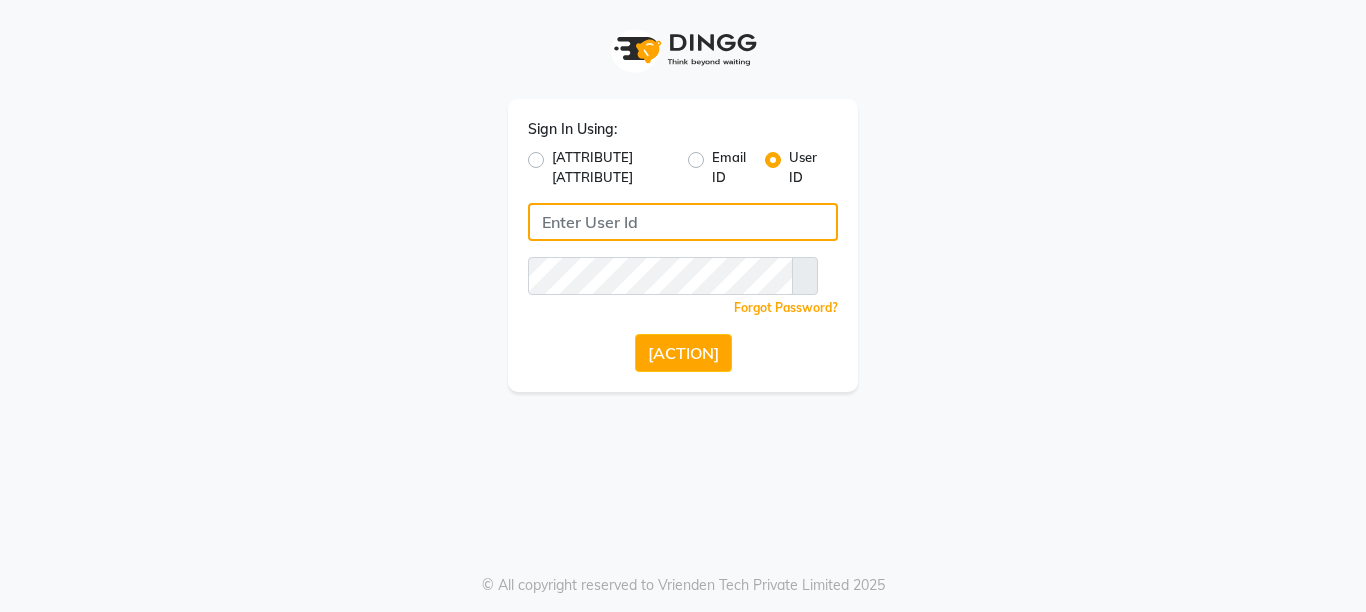 click at bounding box center (683, 222) 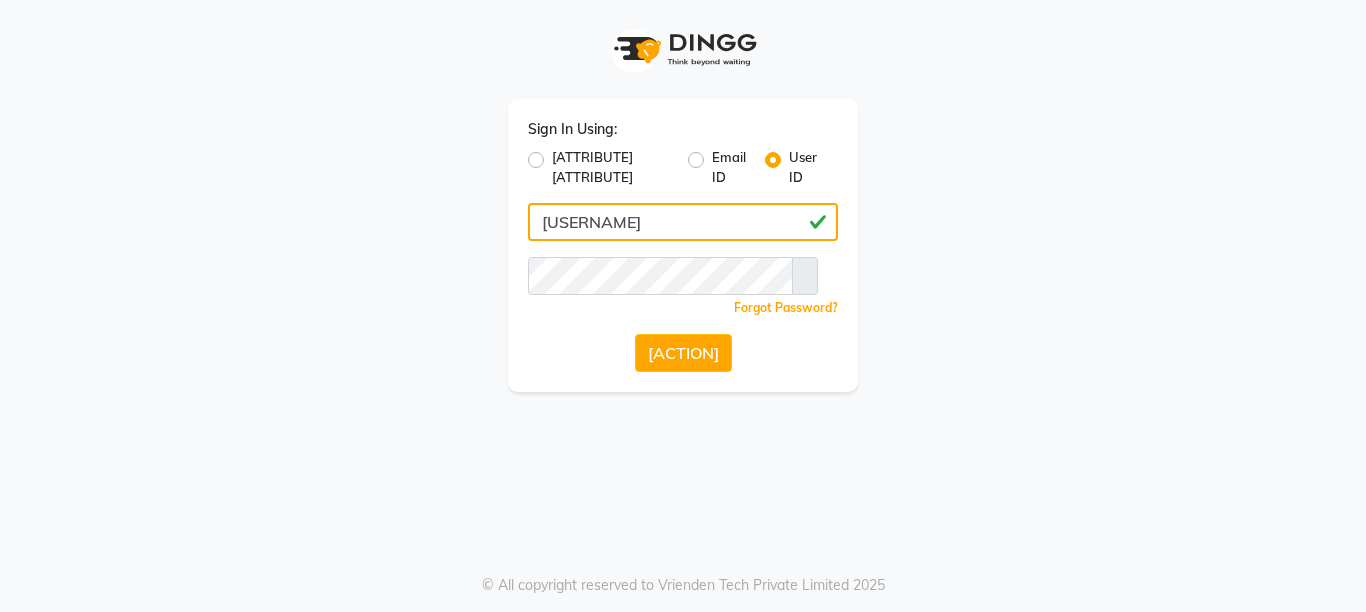 type on "[USERNAME]" 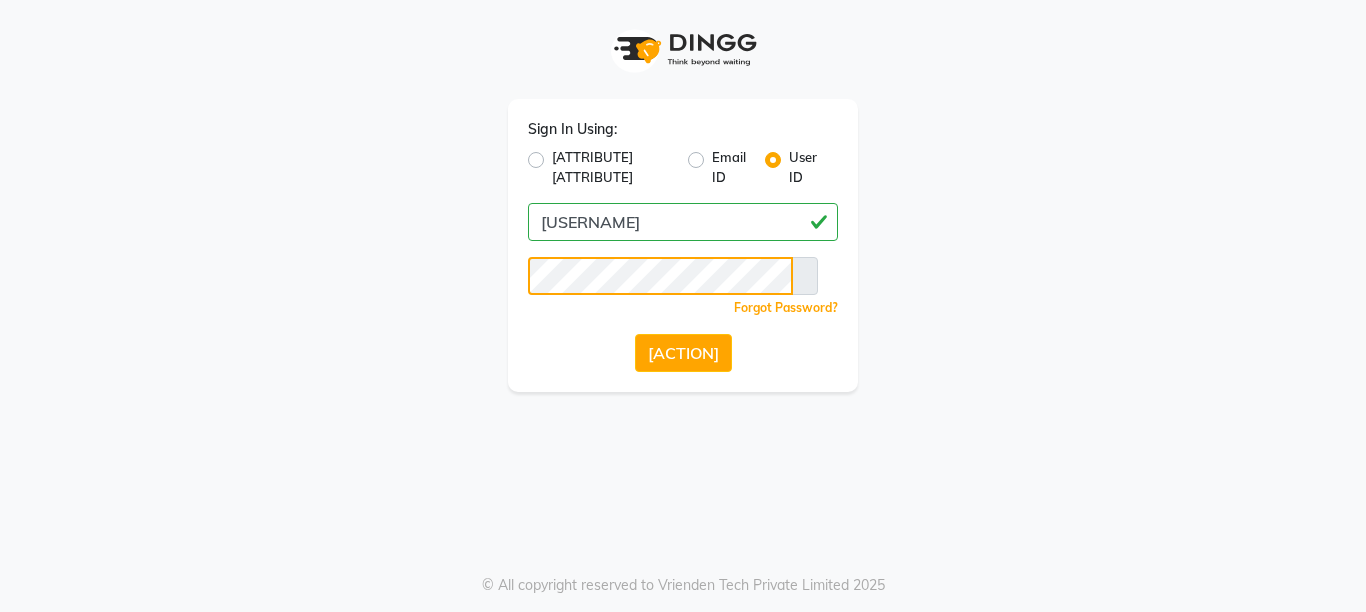 click on "[ACTION]" at bounding box center (683, 353) 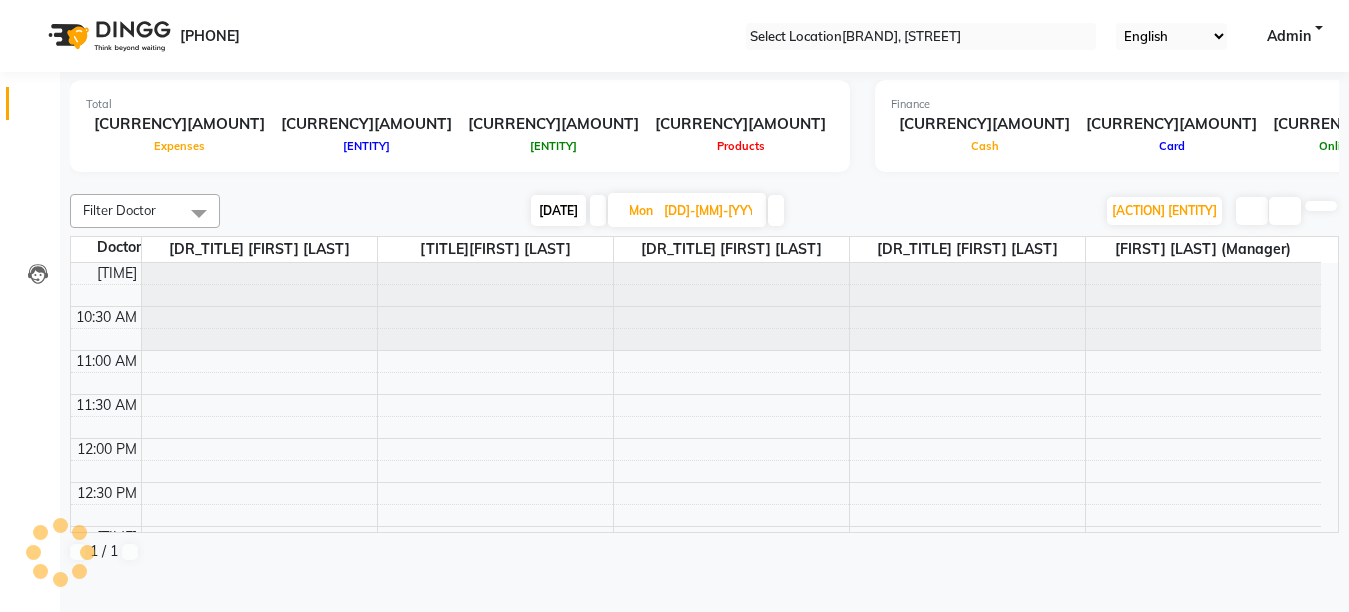 scroll, scrollTop: 0, scrollLeft: 0, axis: both 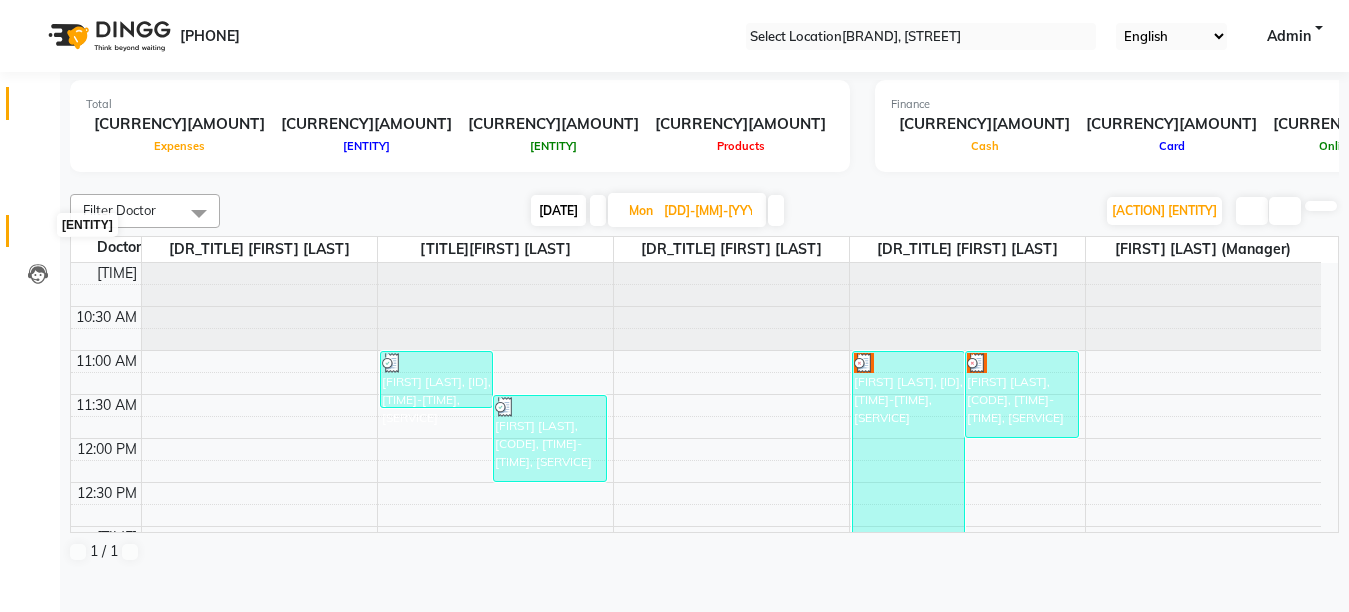 click at bounding box center (38, 236) 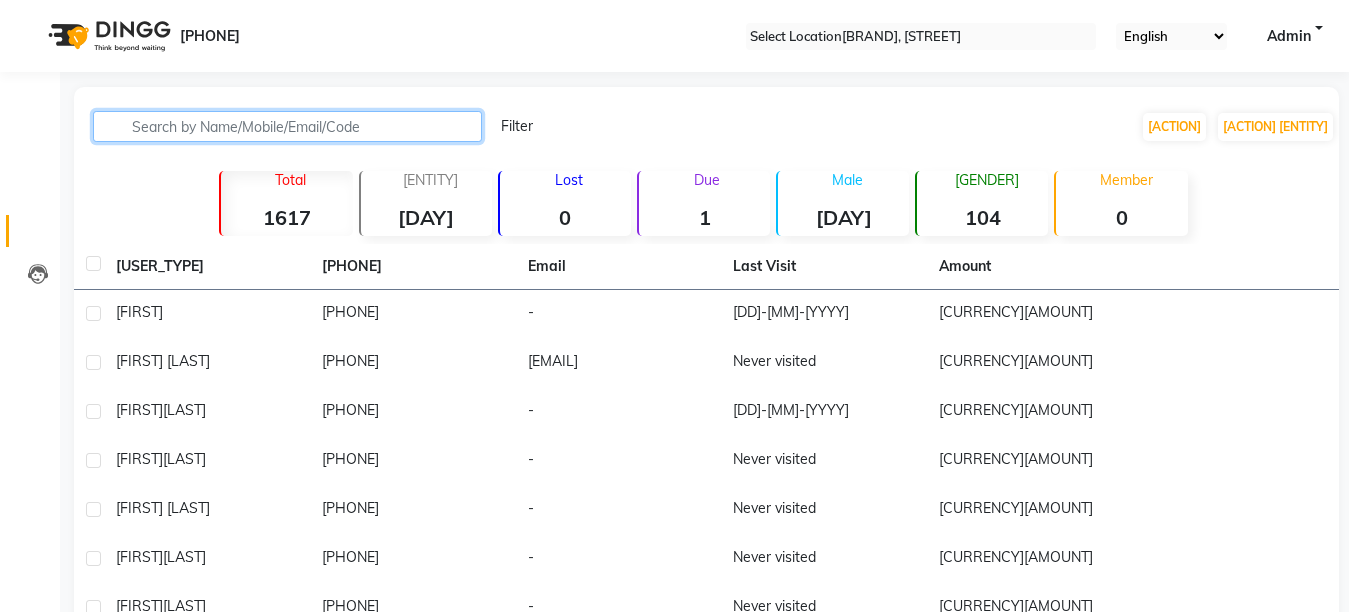 click at bounding box center [287, 126] 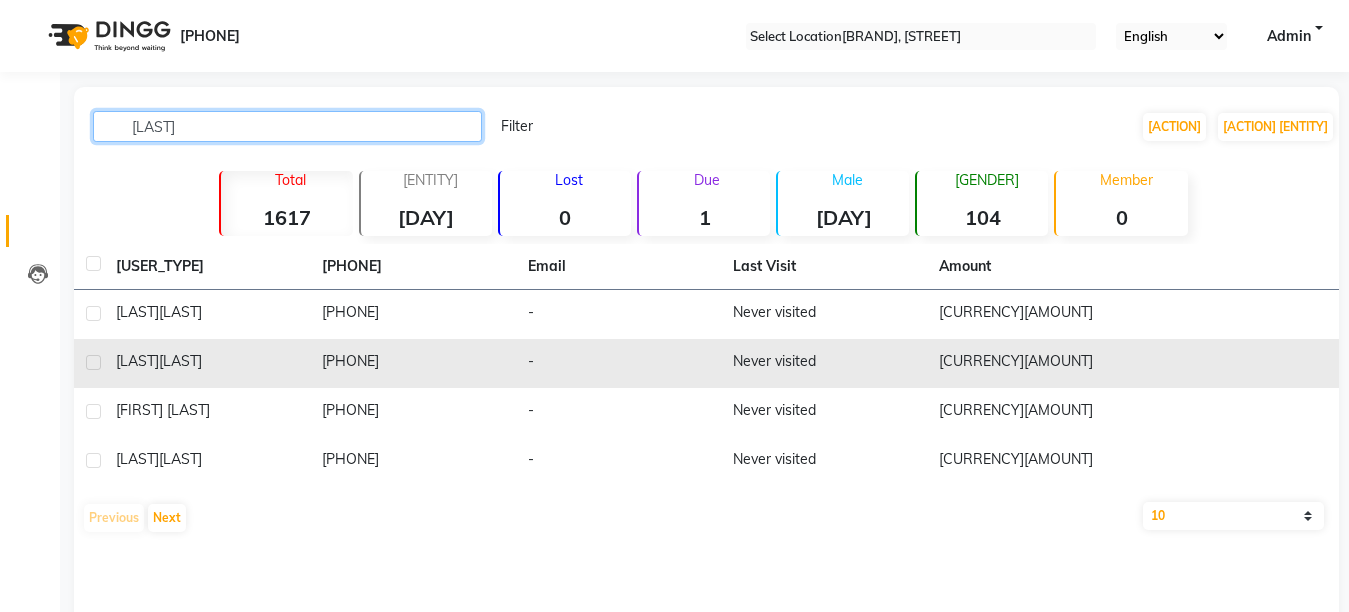 type on "[LAST]" 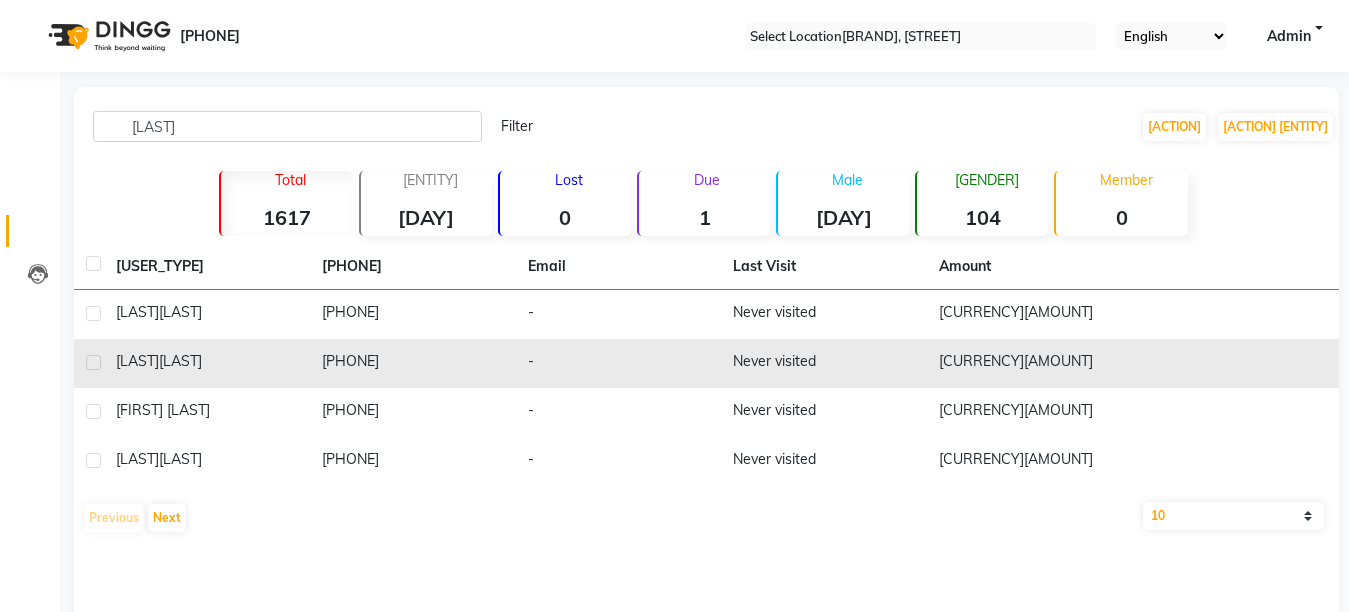 click on "[PHONE]" at bounding box center (413, 314) 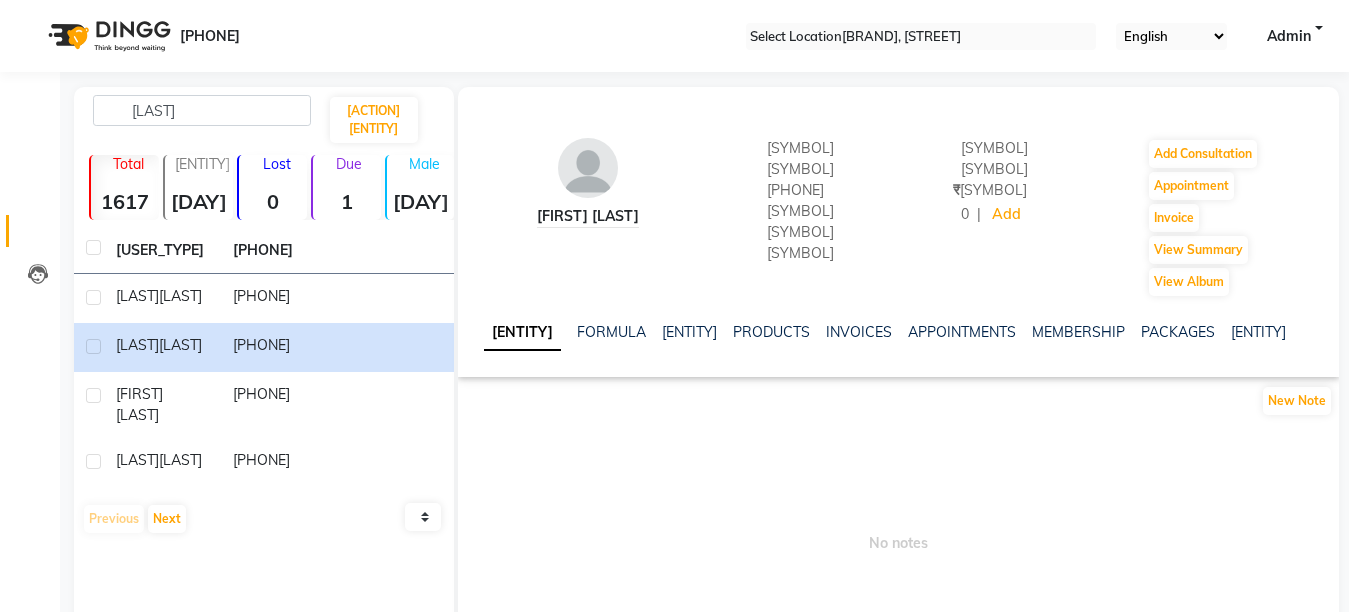 click on "APPOINTMENTS" at bounding box center [962, 332] 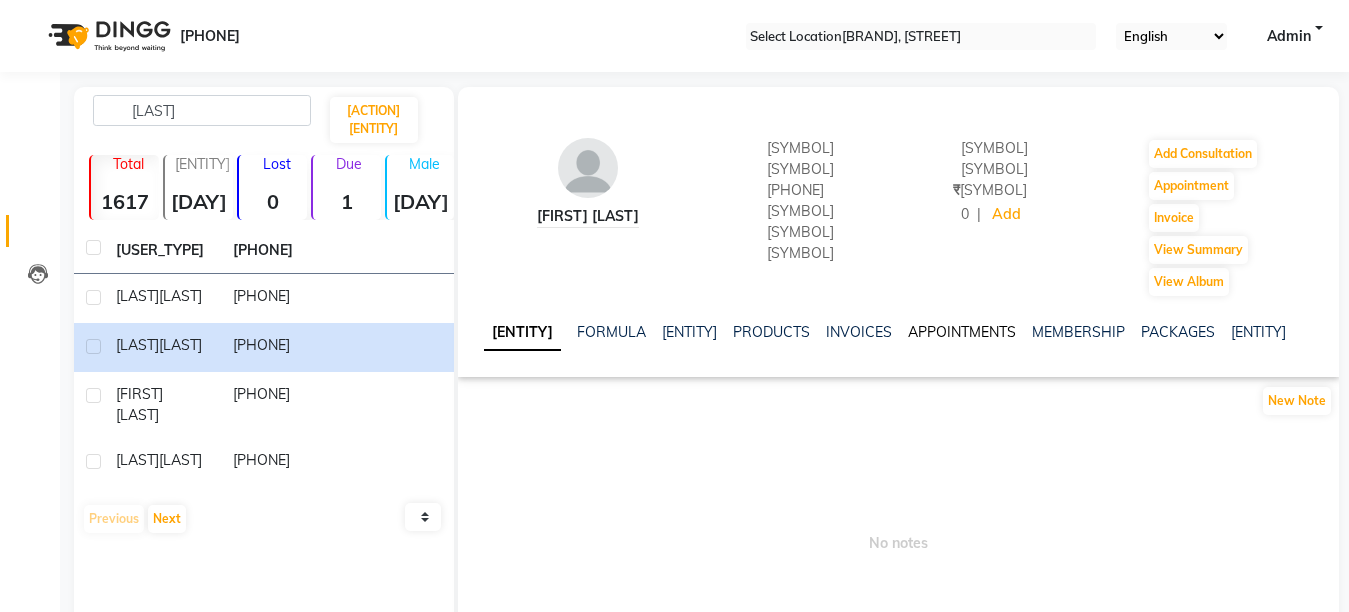 click on "APPOINTMENTS" at bounding box center (962, 332) 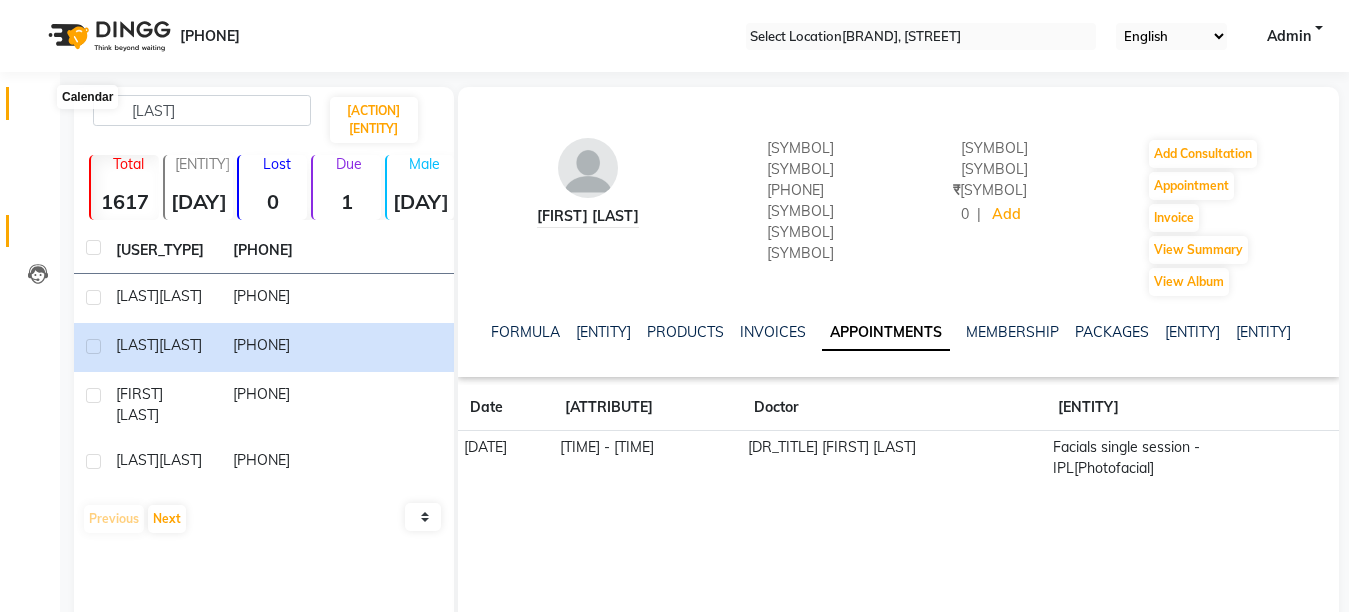 click at bounding box center [38, 108] 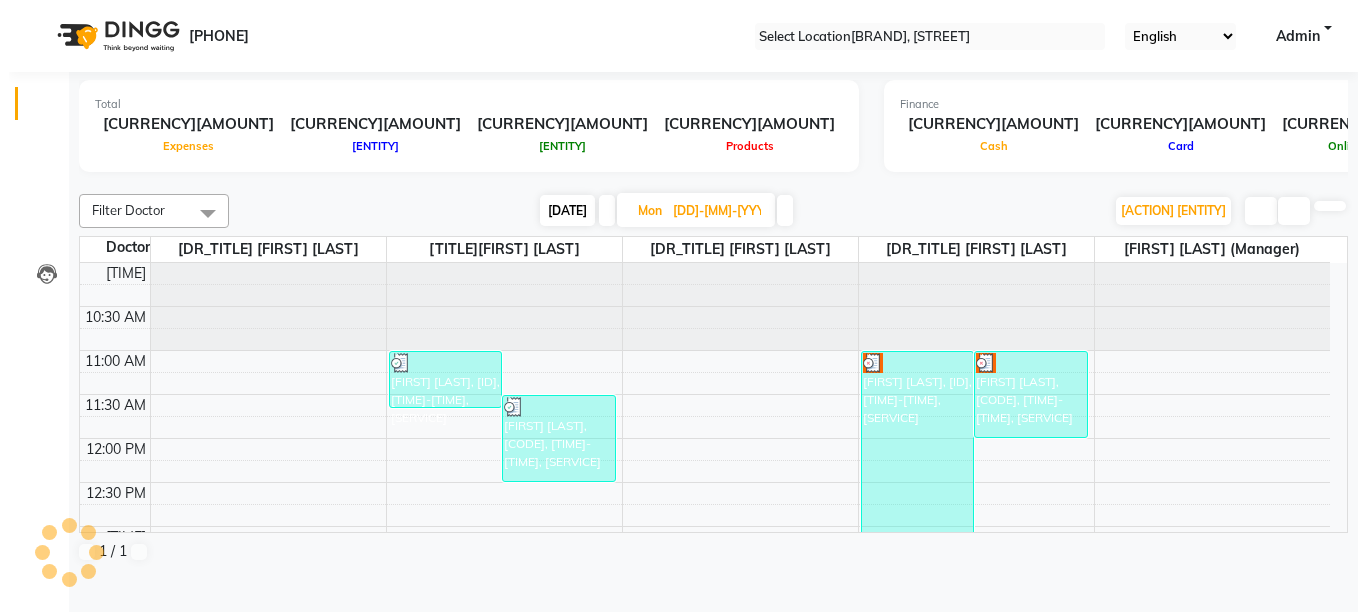 scroll, scrollTop: 0, scrollLeft: 0, axis: both 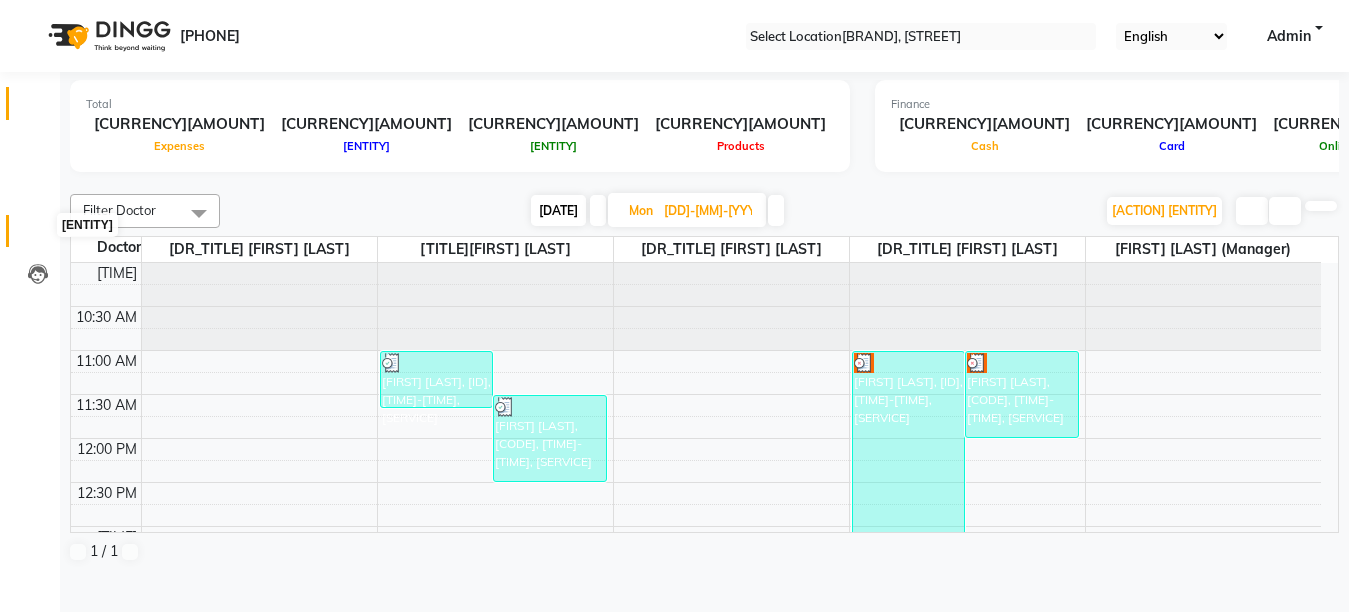 click at bounding box center (38, 236) 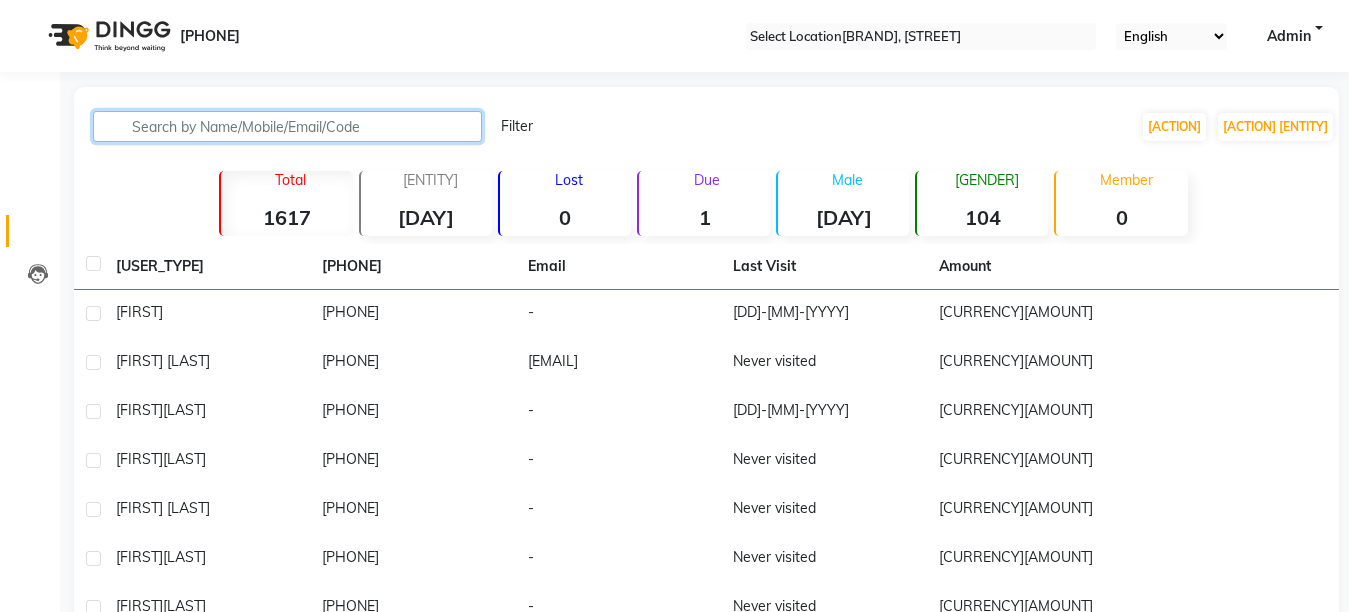 click at bounding box center [287, 126] 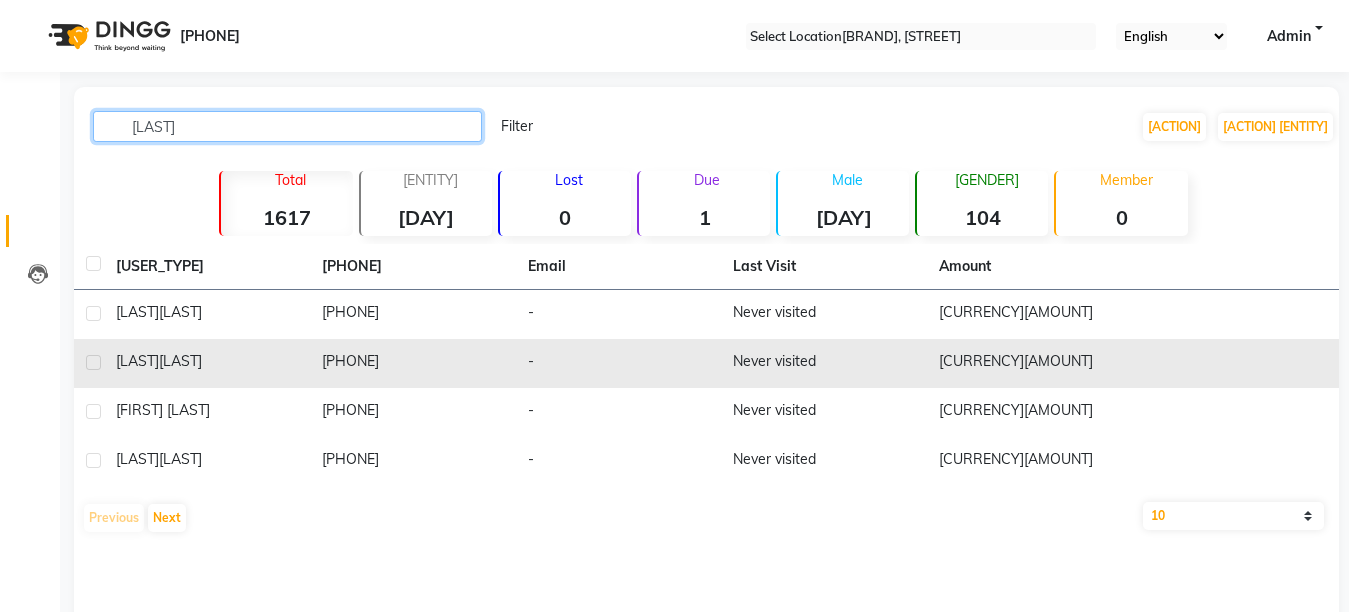 type on "[LAST]" 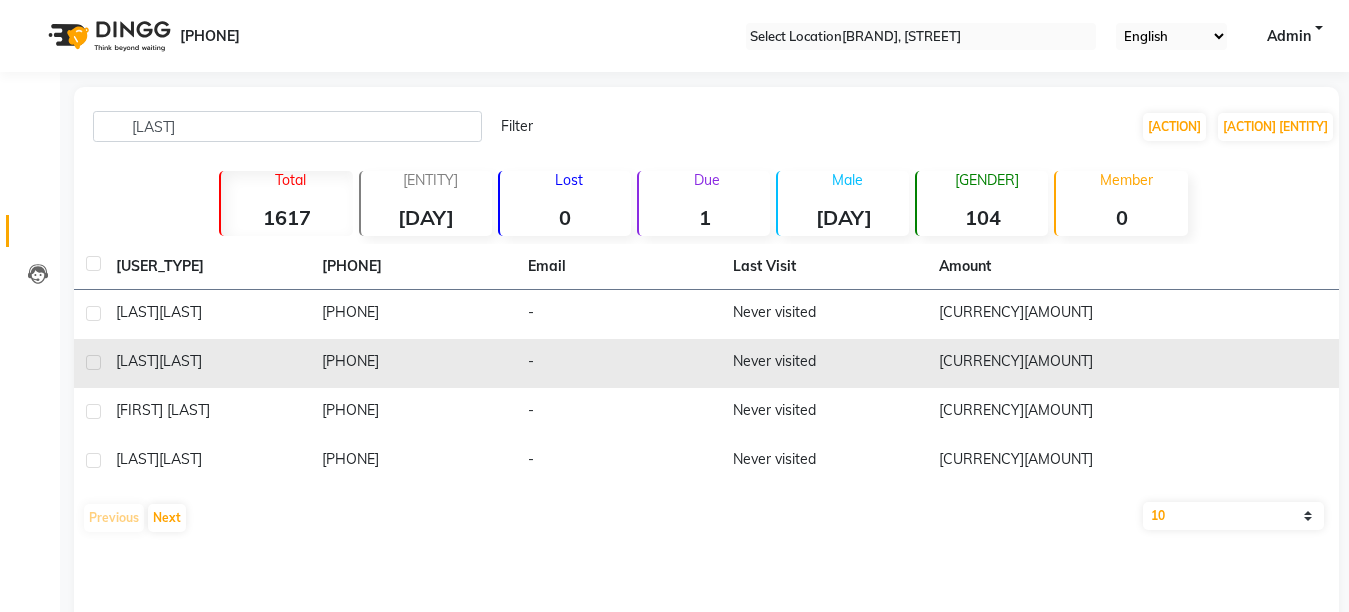 click on "[PHONE]" at bounding box center [413, 314] 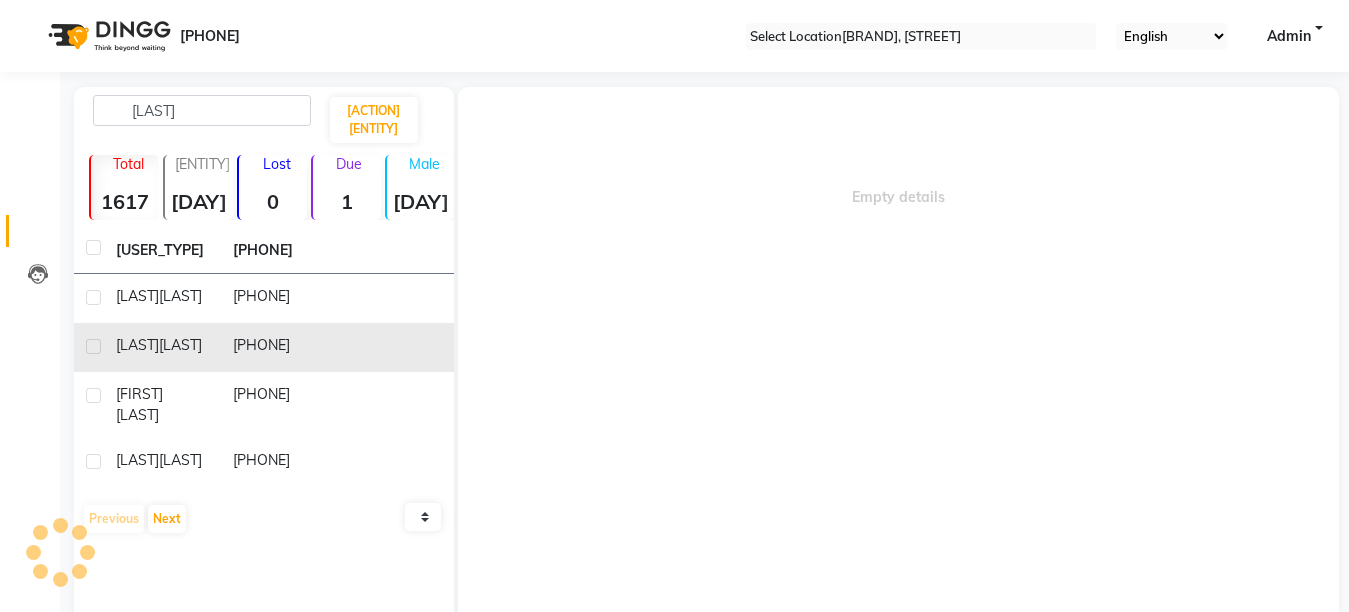 click at bounding box center (395, 298) 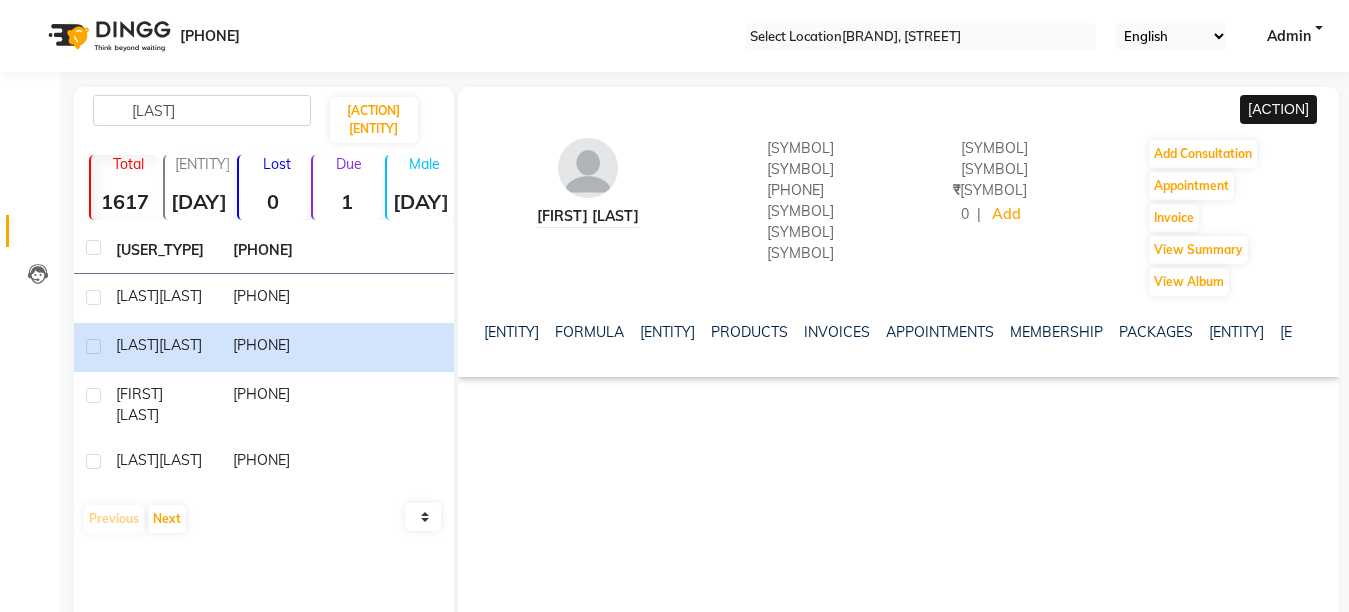 click at bounding box center (1331, 107) 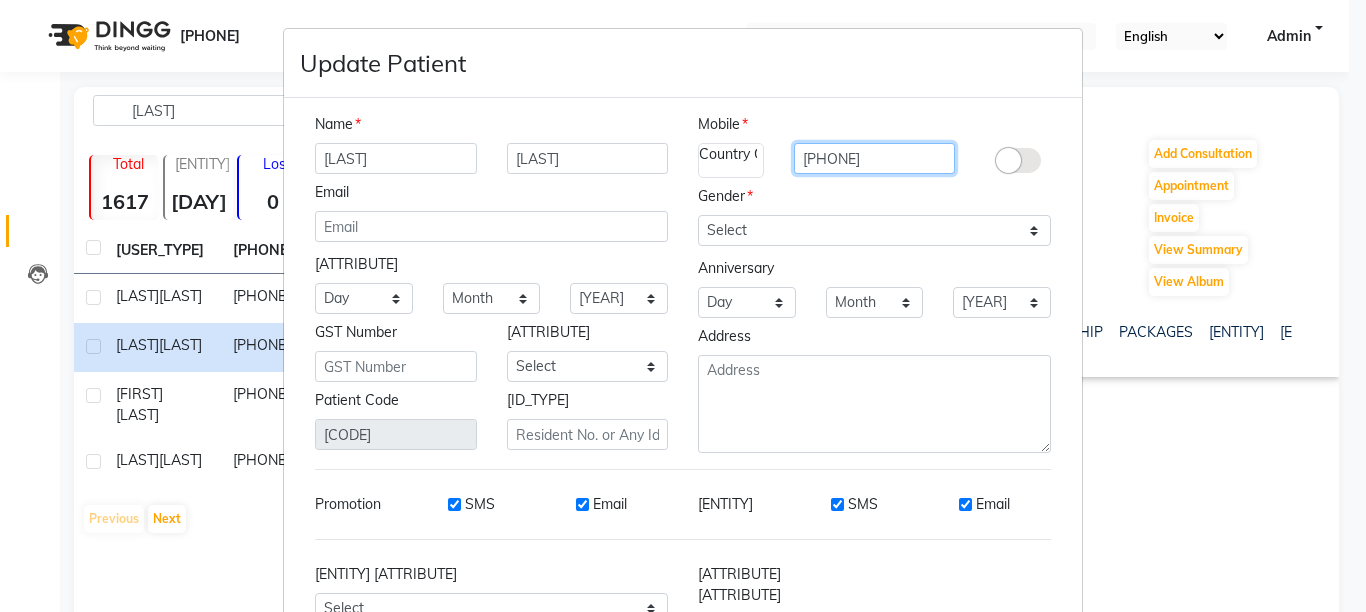 click on "[PHONE]" at bounding box center (875, 158) 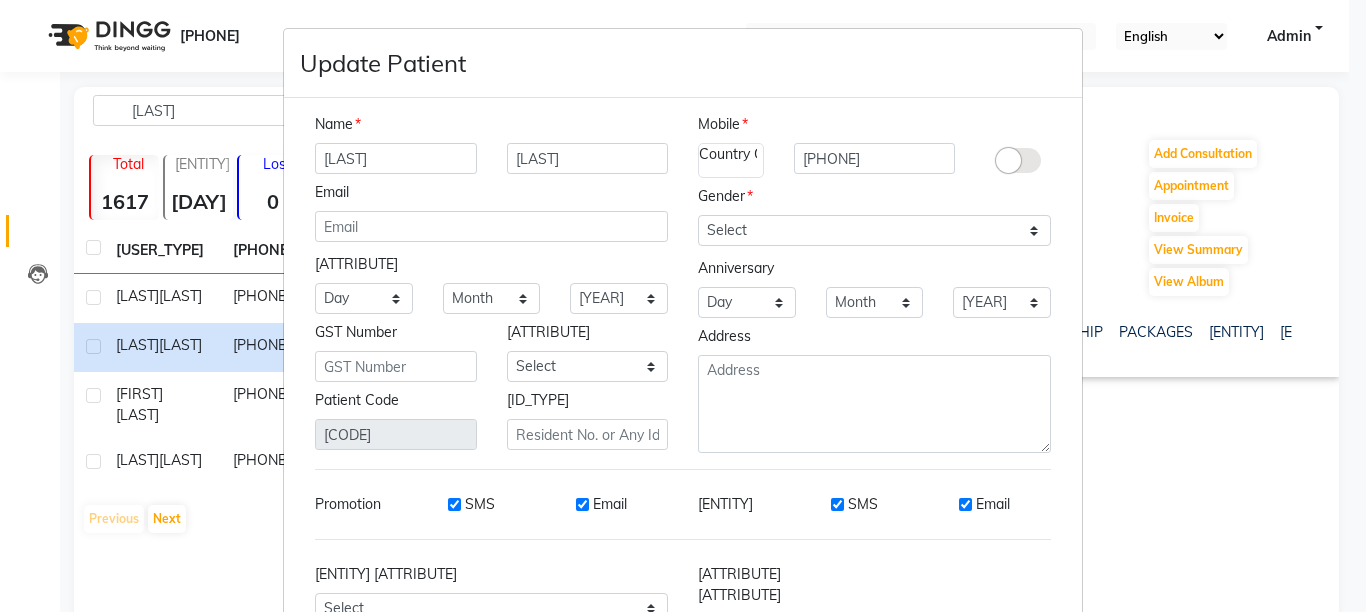 drag, startPoint x: 879, startPoint y: 155, endPoint x: 1296, endPoint y: 560, distance: 581.3037 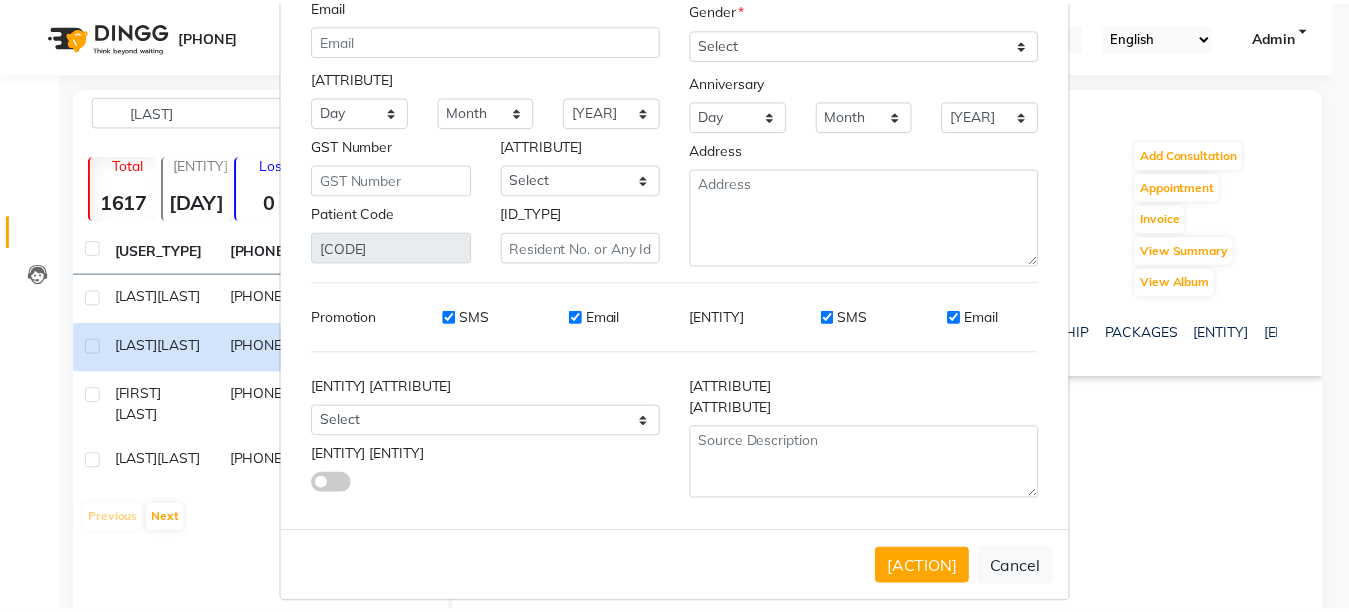 scroll, scrollTop: 187, scrollLeft: 0, axis: vertical 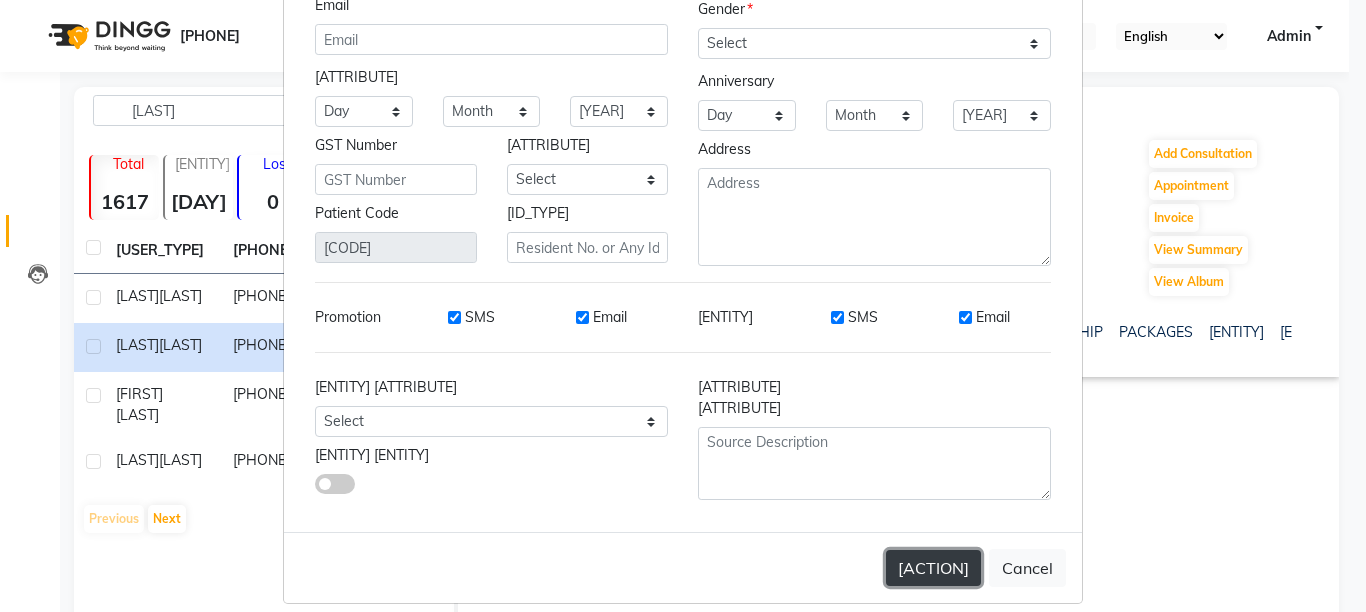 click on "[ACTION]" at bounding box center (933, 568) 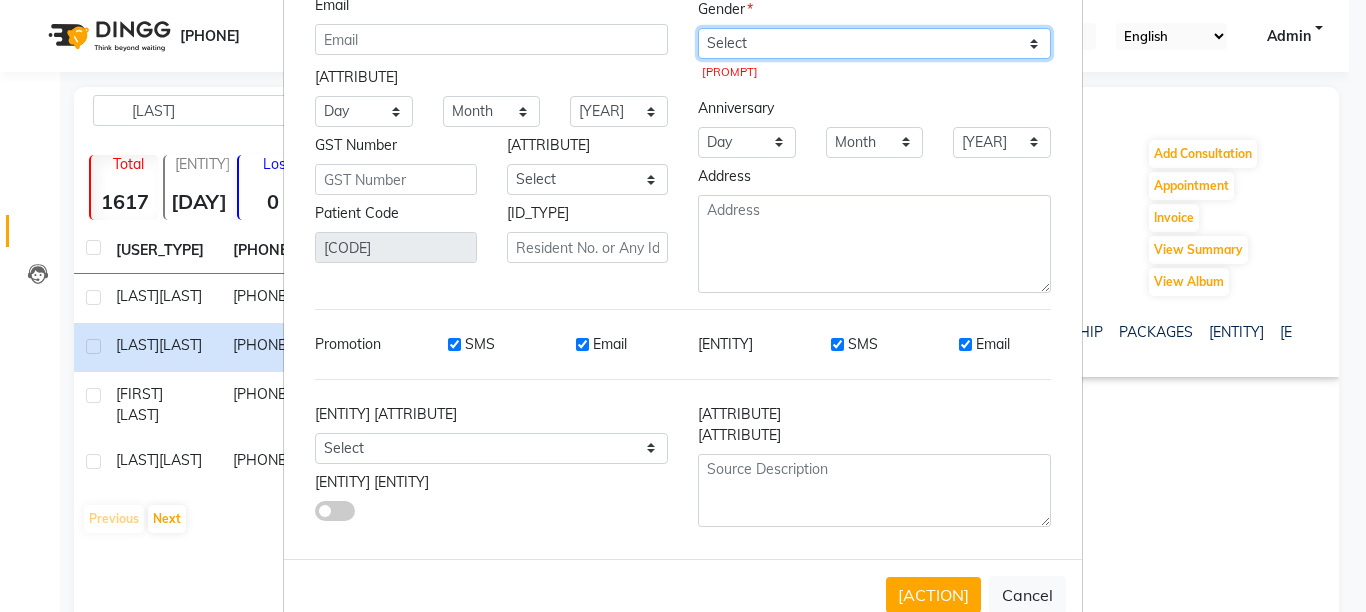 click on "Select Male Female Other Prefer Not To Say" at bounding box center (874, 43) 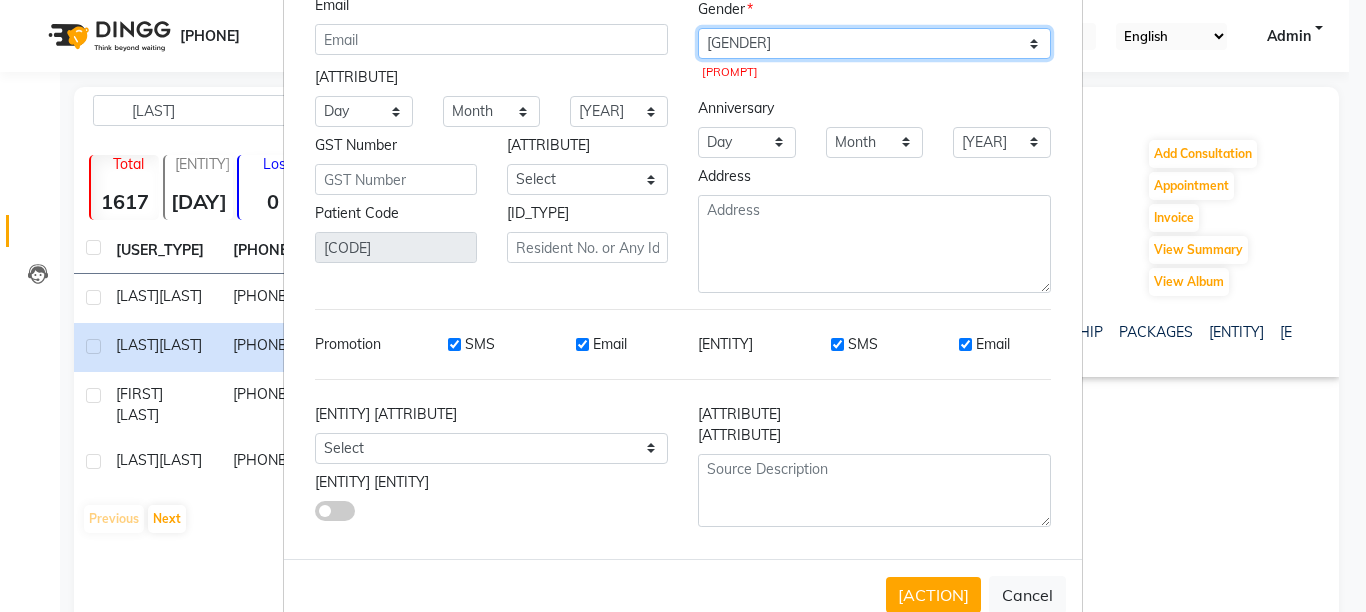 click on "Select Male Female Other Prefer Not To Say" at bounding box center [874, 43] 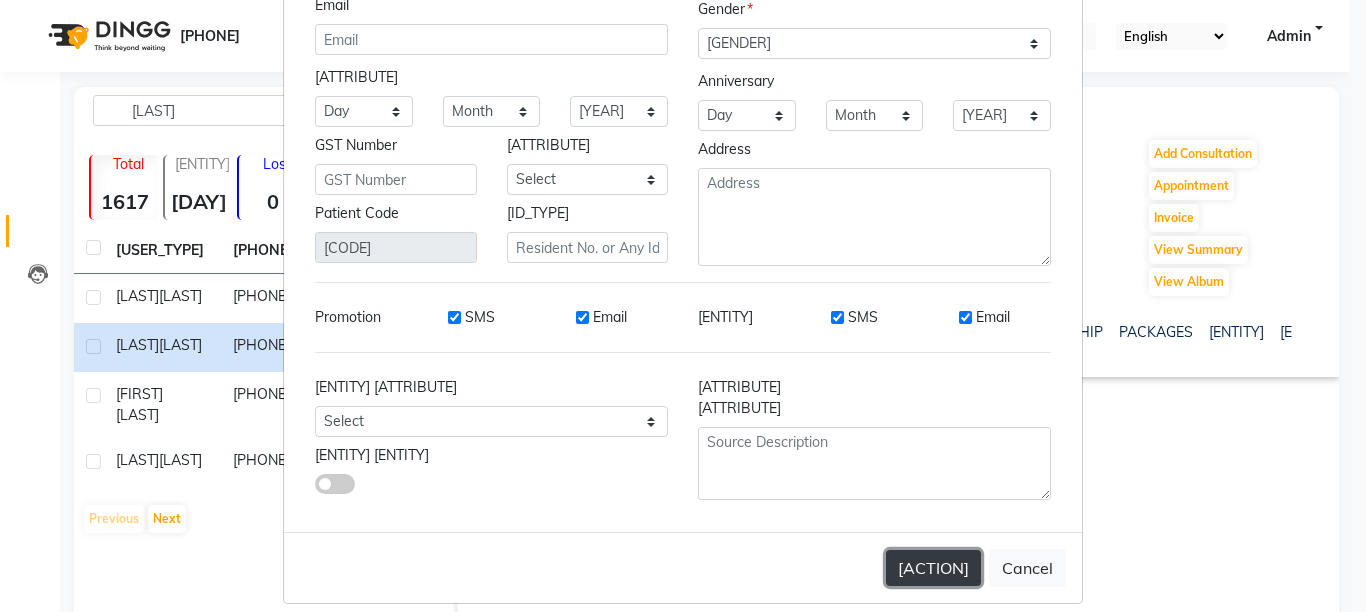 click on "[ACTION]" at bounding box center (933, 568) 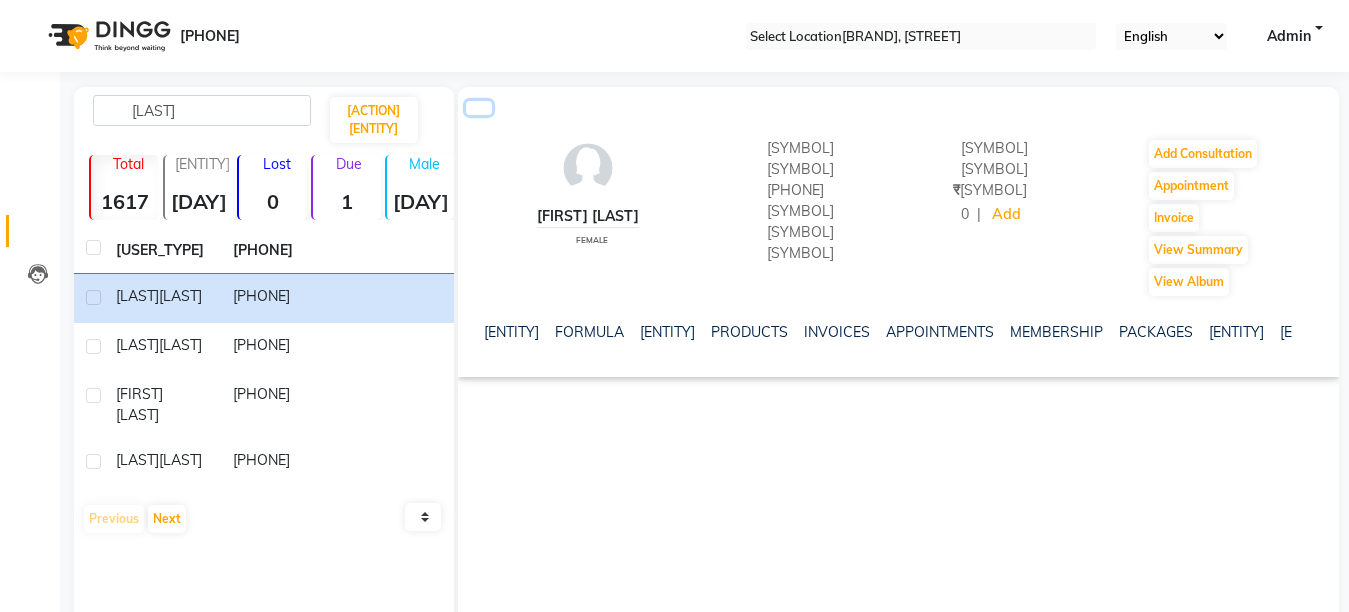 click at bounding box center (479, 108) 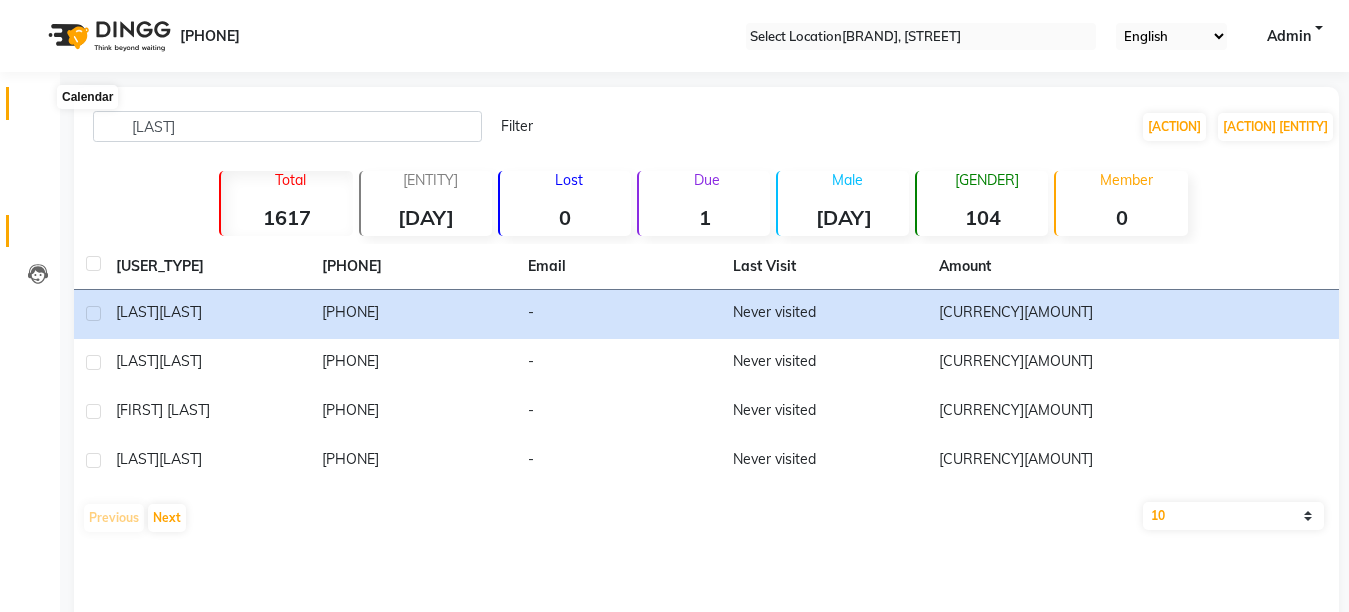 click at bounding box center (38, 108) 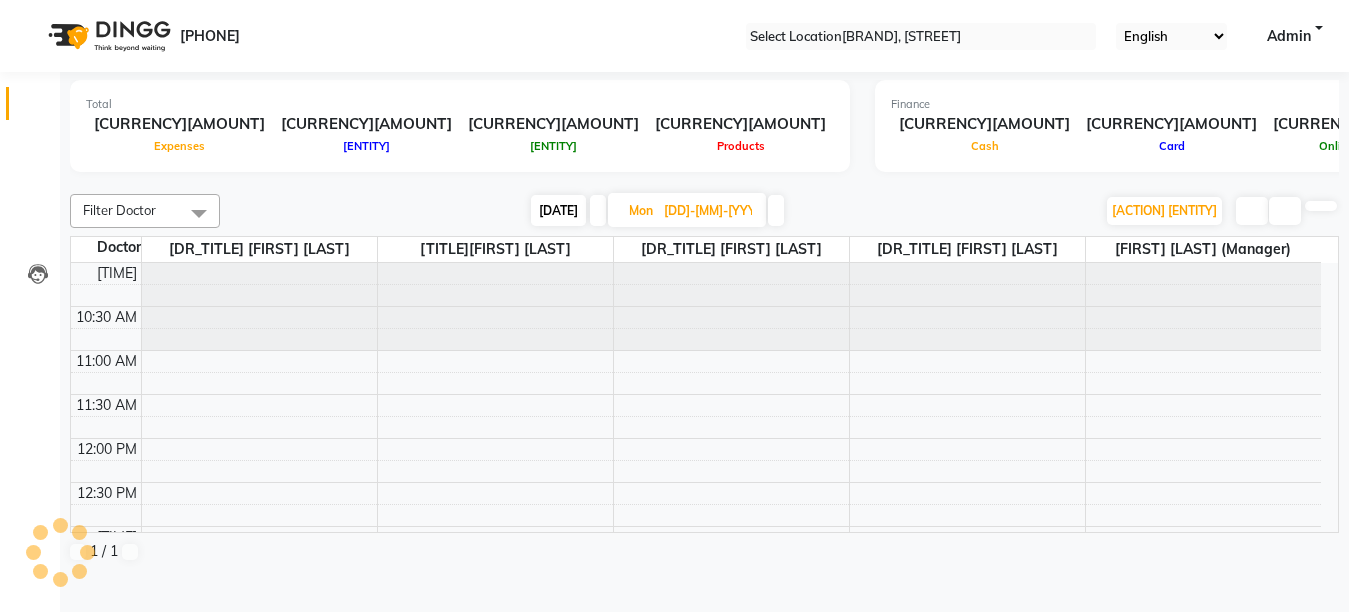 scroll, scrollTop: 0, scrollLeft: 0, axis: both 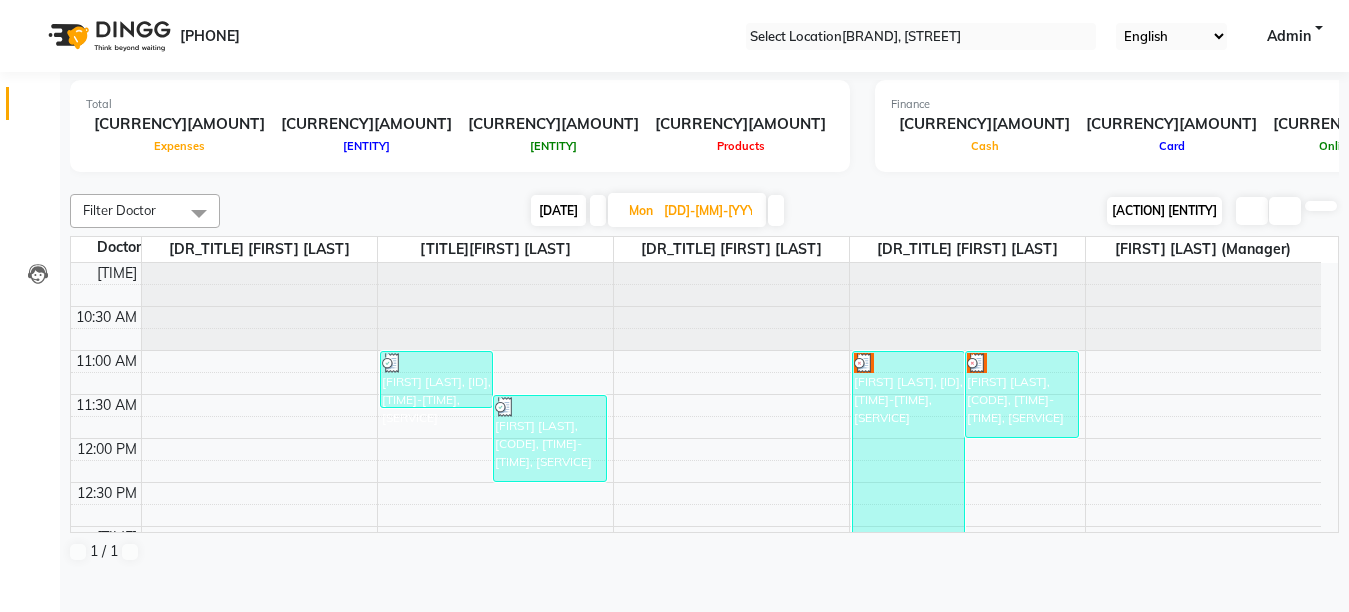 click on "[ACTION] [ENTITY]" at bounding box center [1164, 210] 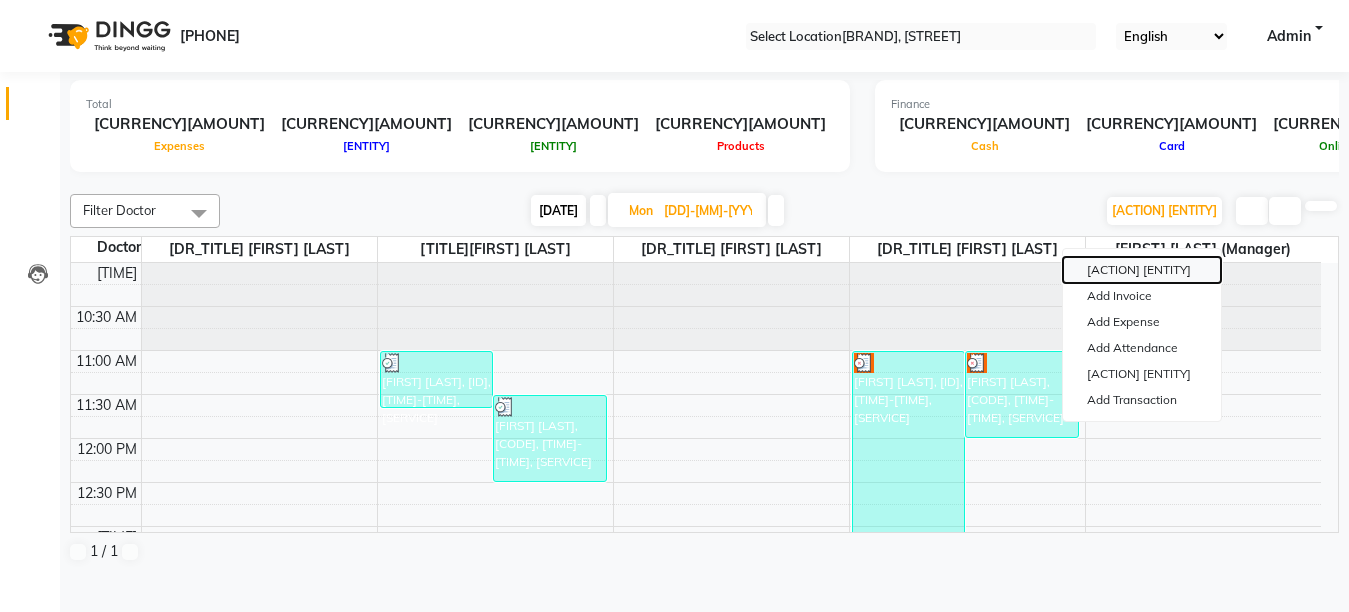 click on "[ACTION] [ENTITY]" at bounding box center [1142, 270] 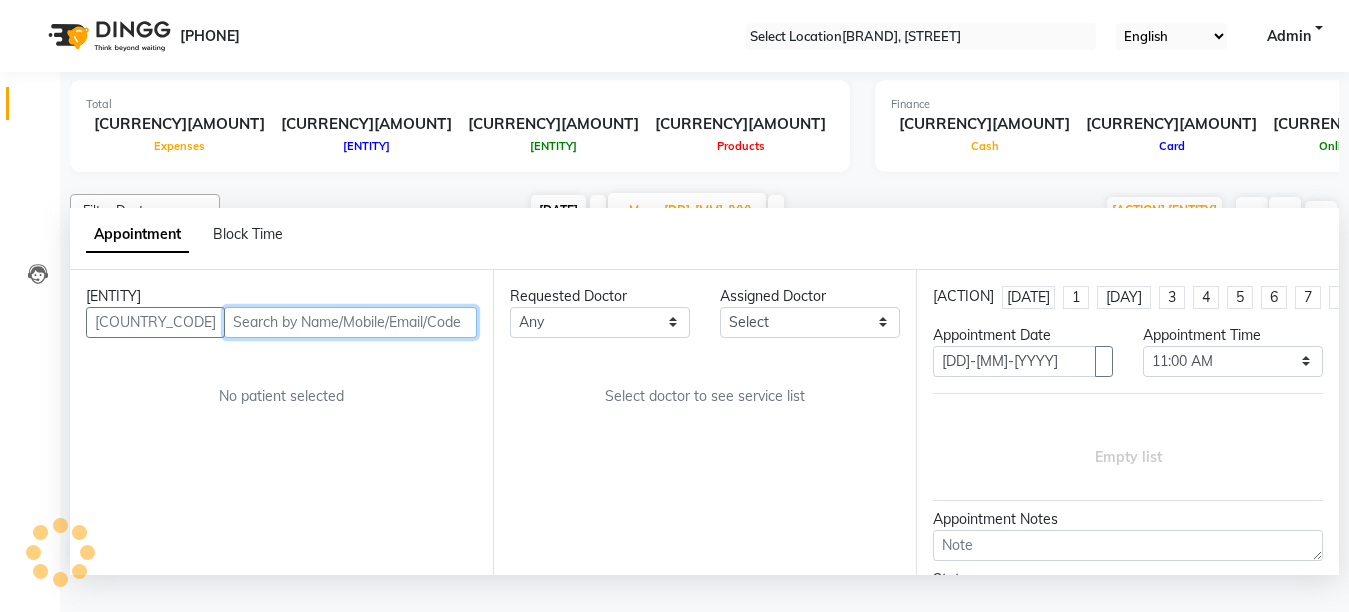 scroll, scrollTop: 1, scrollLeft: 0, axis: vertical 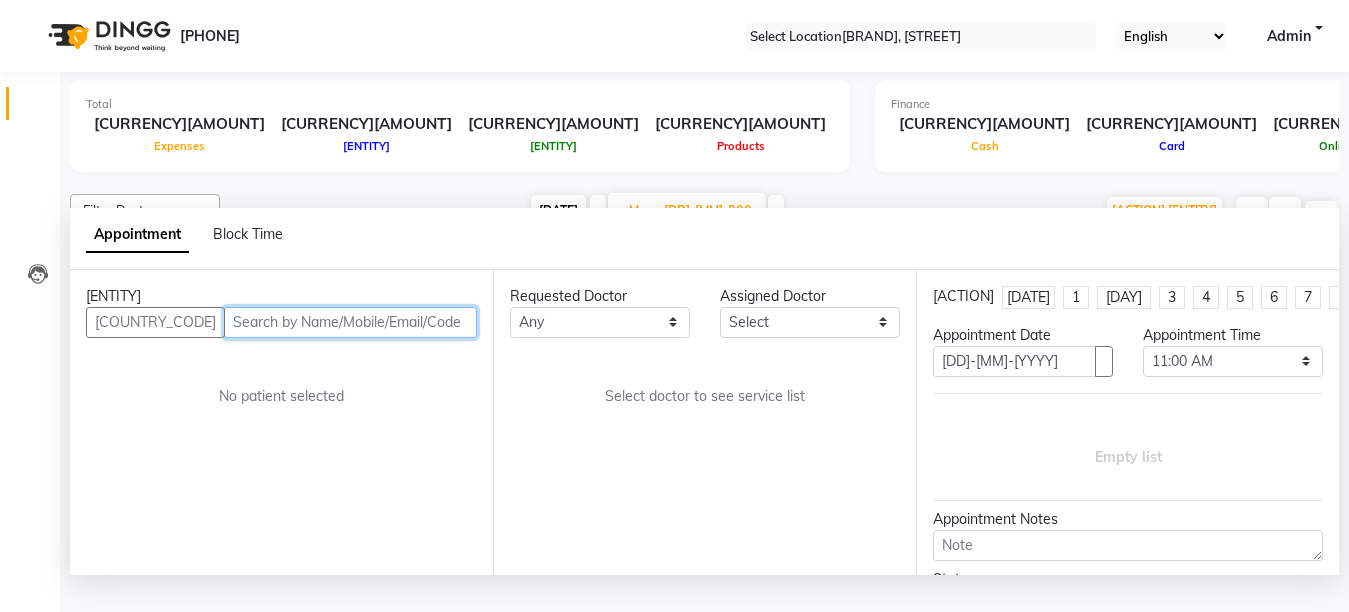 click at bounding box center (350, 322) 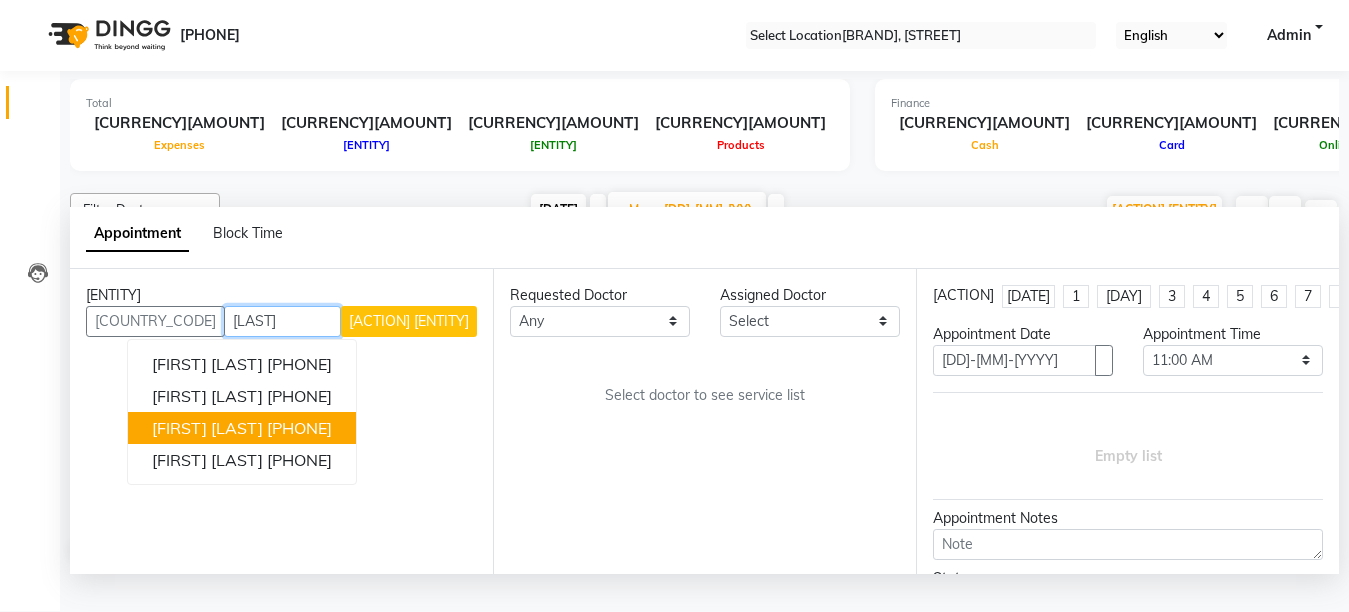click on "[PHONE]" at bounding box center [299, 428] 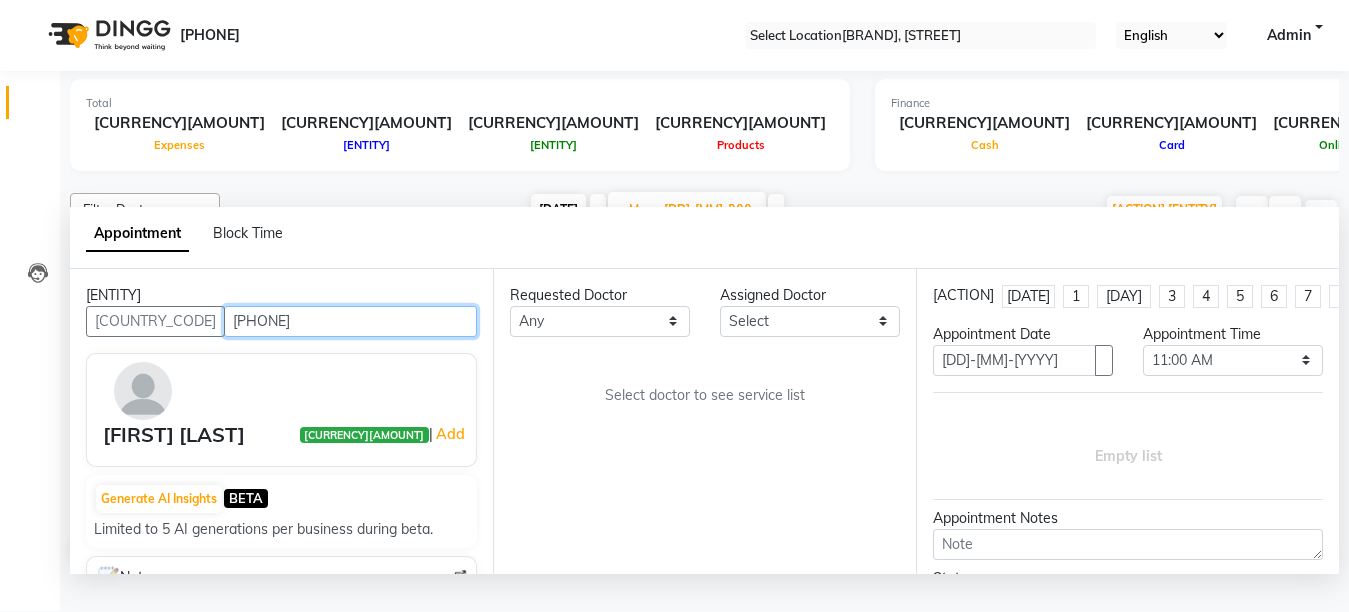 type on "[PHONE]" 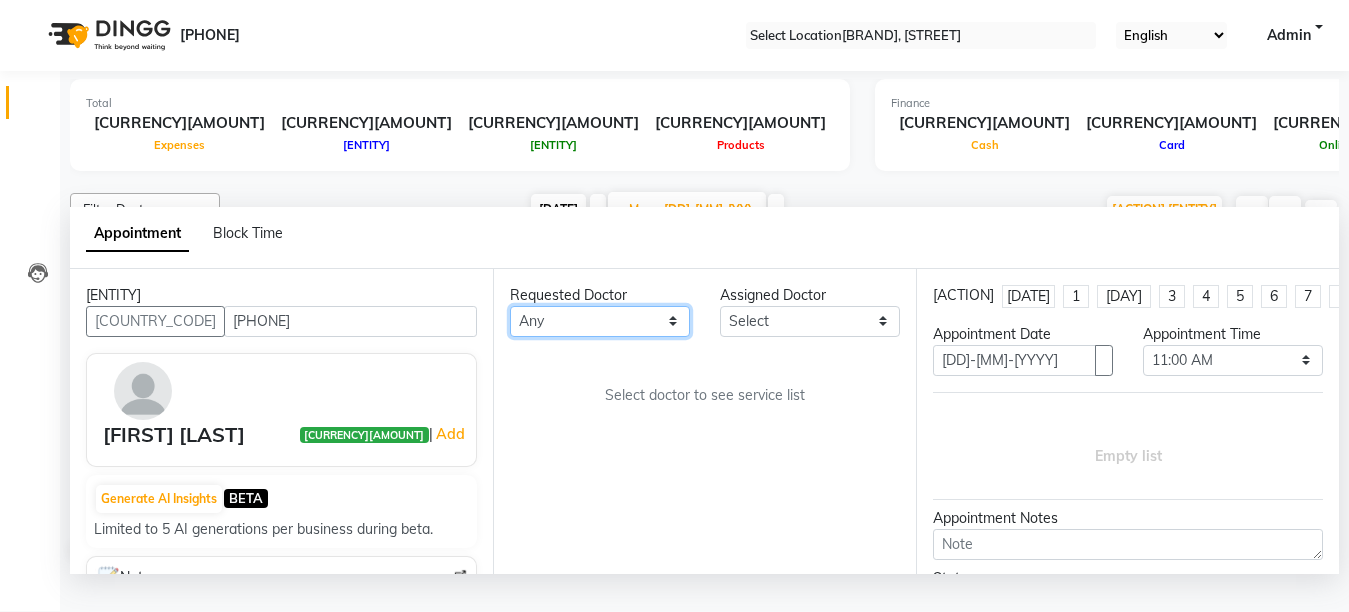click on "Any [DR_TITLE] [FIRST] [LAST] [DR_TITLE] [FIRST] [LAST] [DR_TITLE] [LAST] [DR_TITLE] [FIRST] [LAST] [FIRST] [LAST] (Manager)" at bounding box center [600, 321] 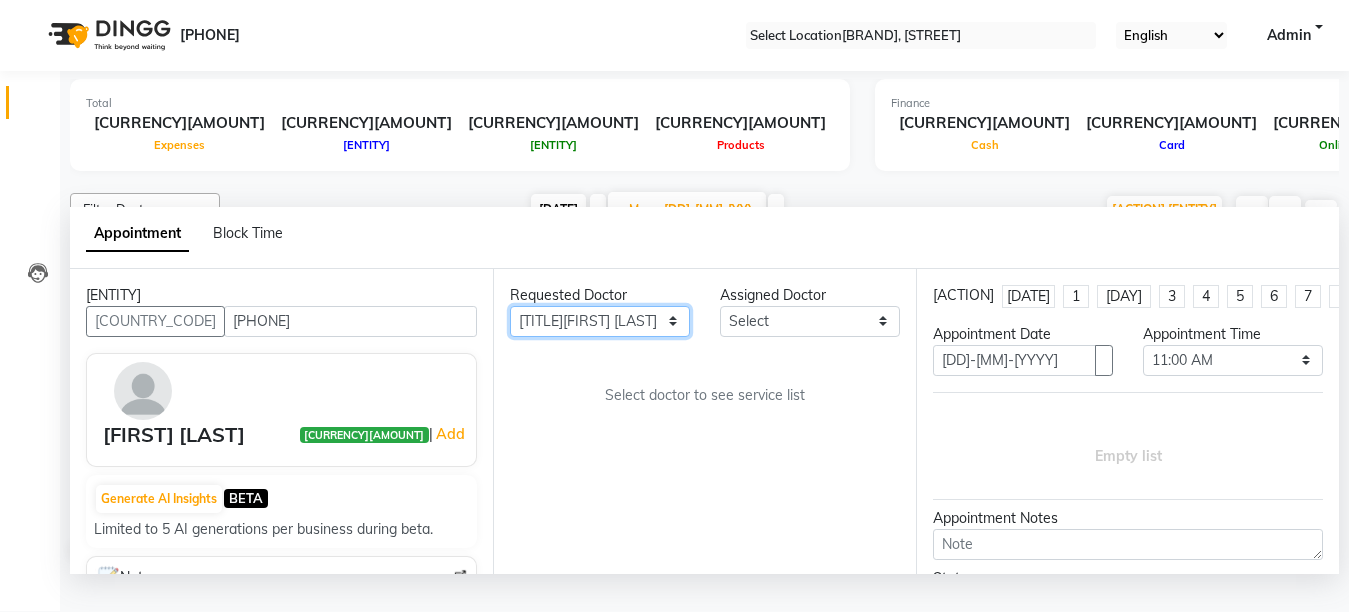 click on "Any [DR_TITLE] [FIRST] [LAST] [DR_TITLE] [FIRST] [LAST] [DR_TITLE] [LAST] [DR_TITLE] [FIRST] [LAST] [FIRST] [LAST] (Manager)" at bounding box center (600, 321) 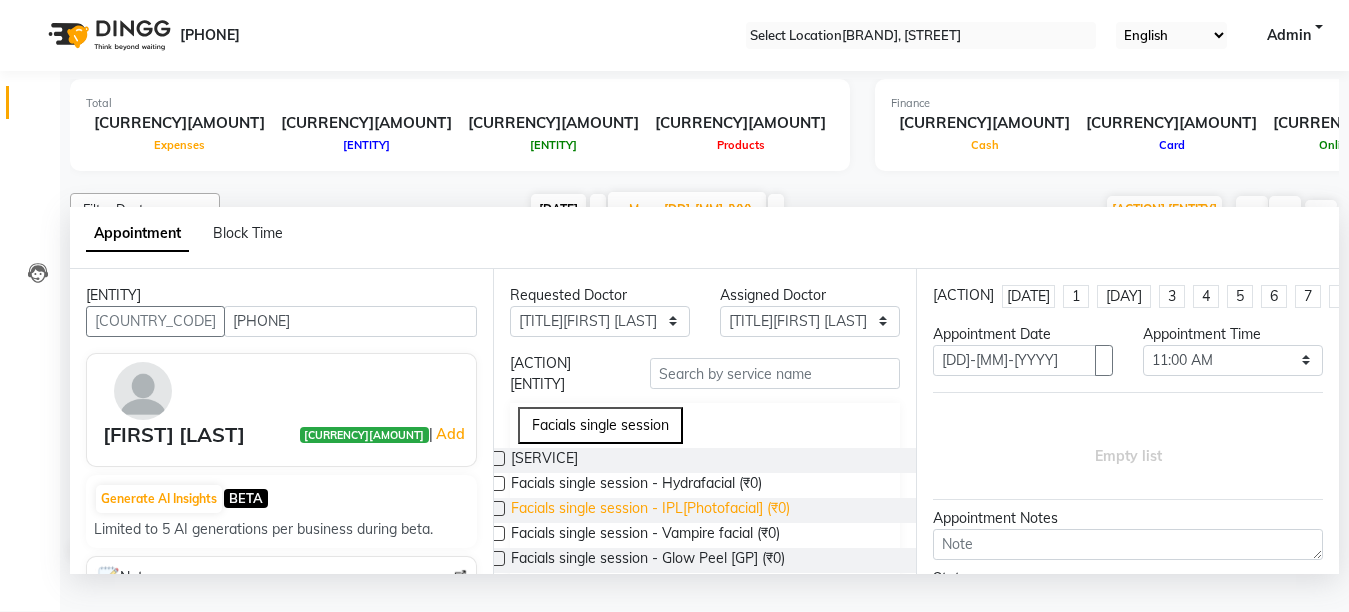 click on "Facials single session - IPL[Photofacial] (₹0)" at bounding box center (544, 460) 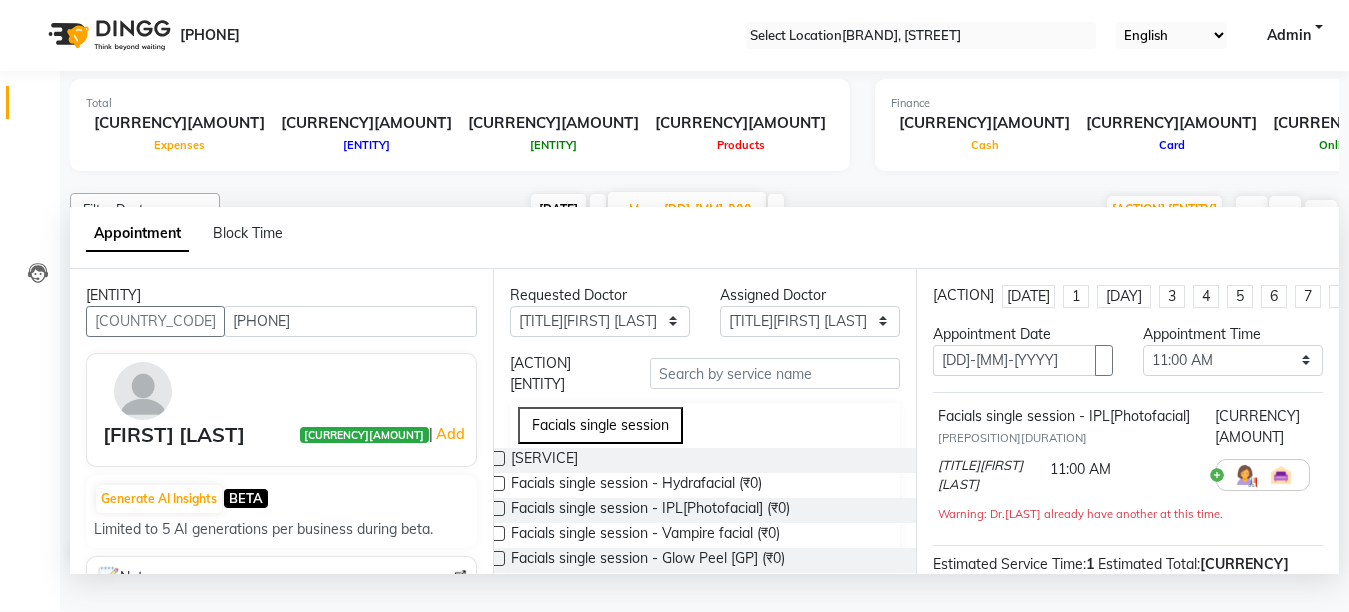 scroll, scrollTop: 252, scrollLeft: 0, axis: vertical 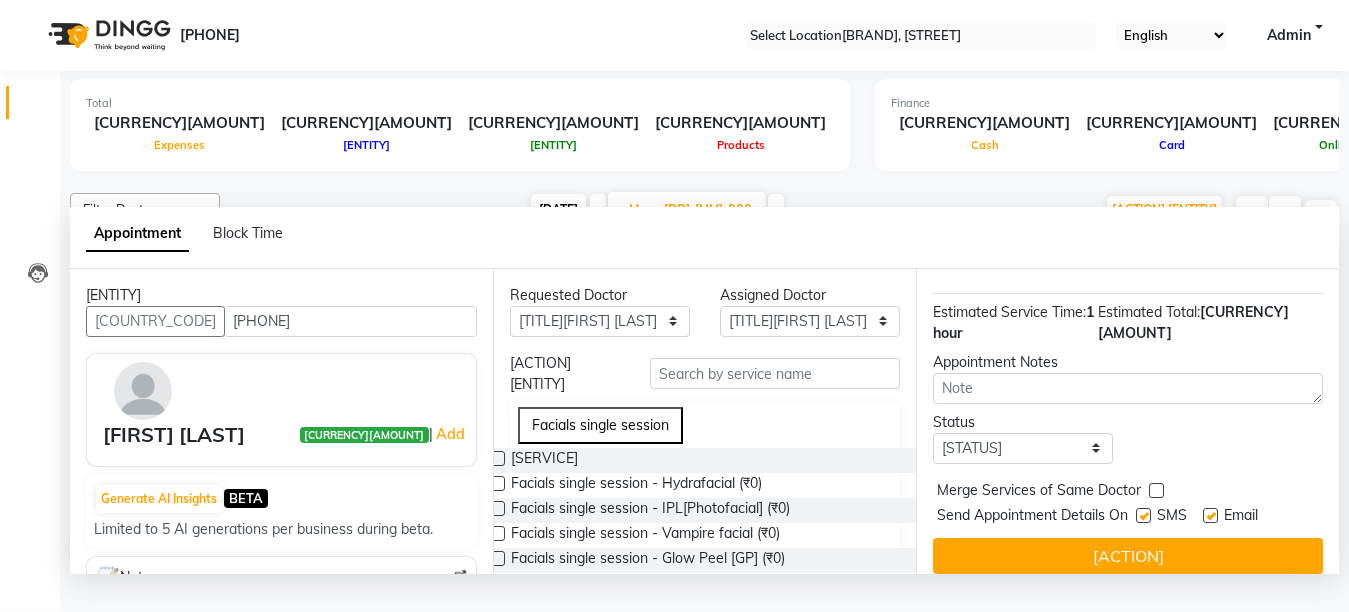 click at bounding box center [1210, 515] 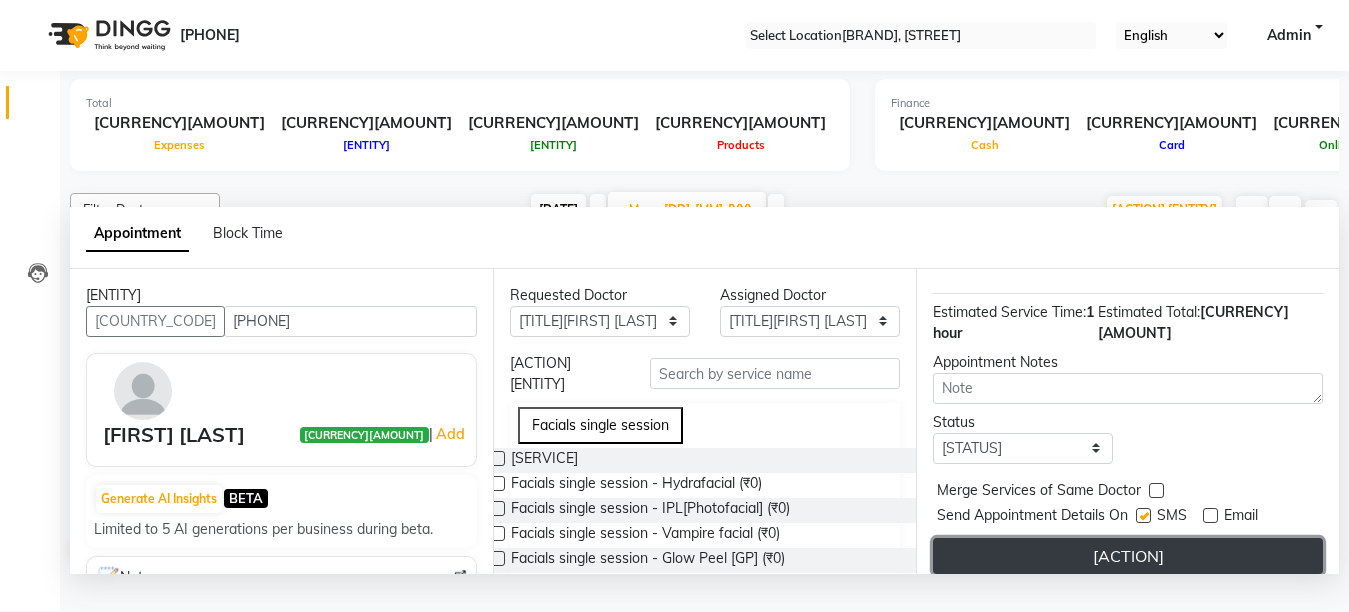 click on "[ACTION]" at bounding box center [1128, 556] 